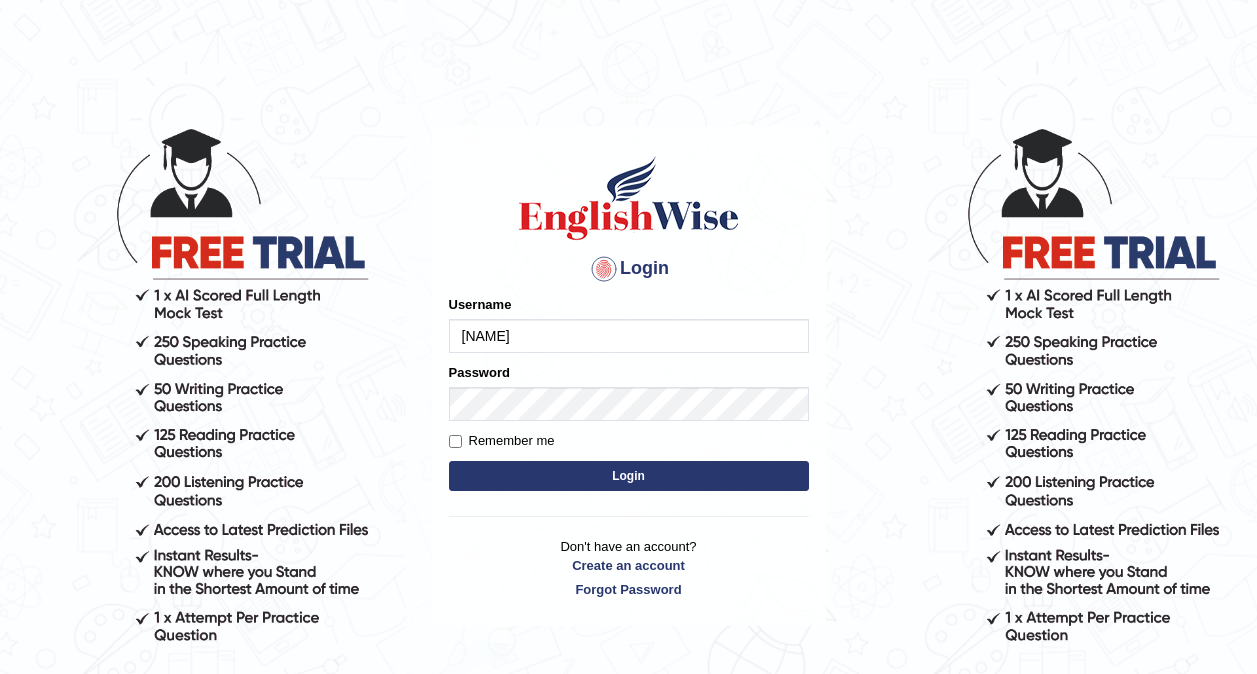 scroll, scrollTop: 0, scrollLeft: 0, axis: both 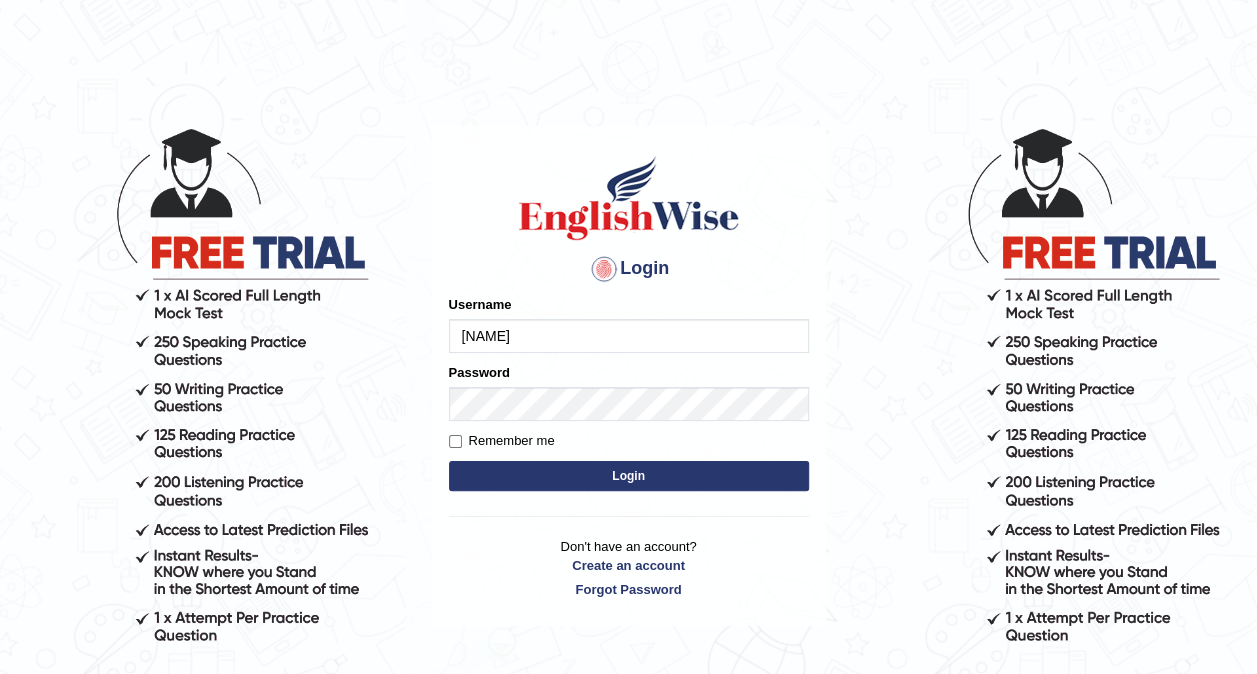 type on "[FIRST]" 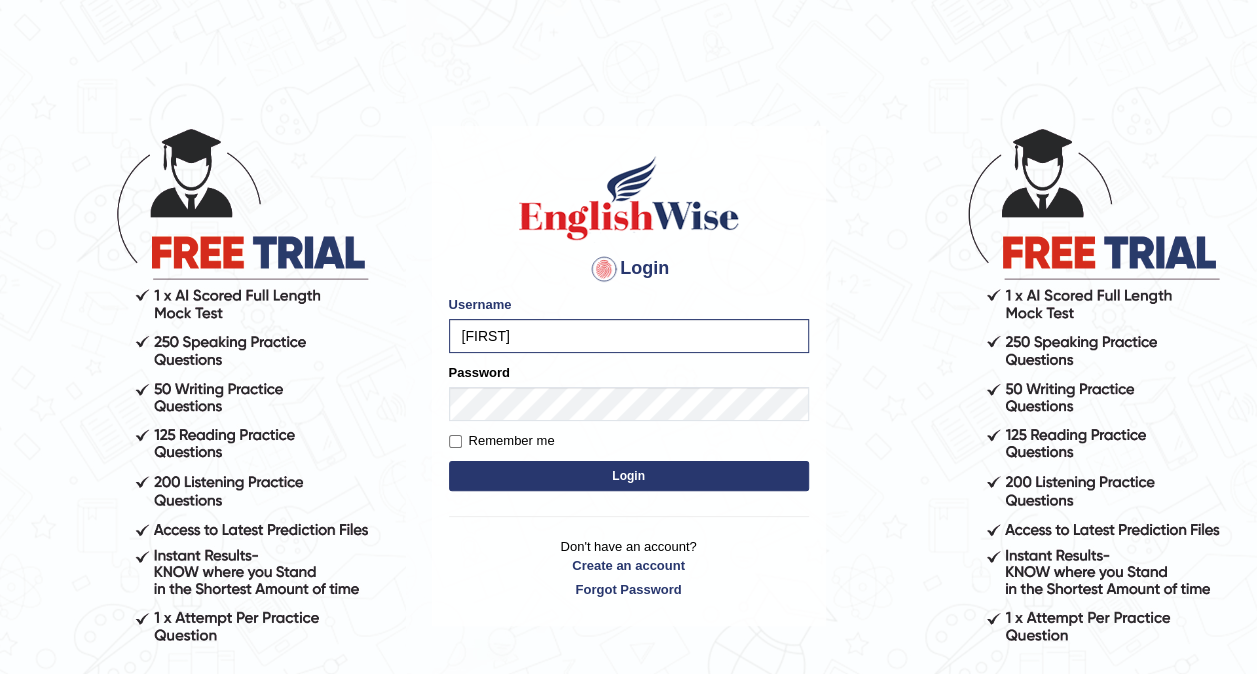 click on "Login" at bounding box center (629, 476) 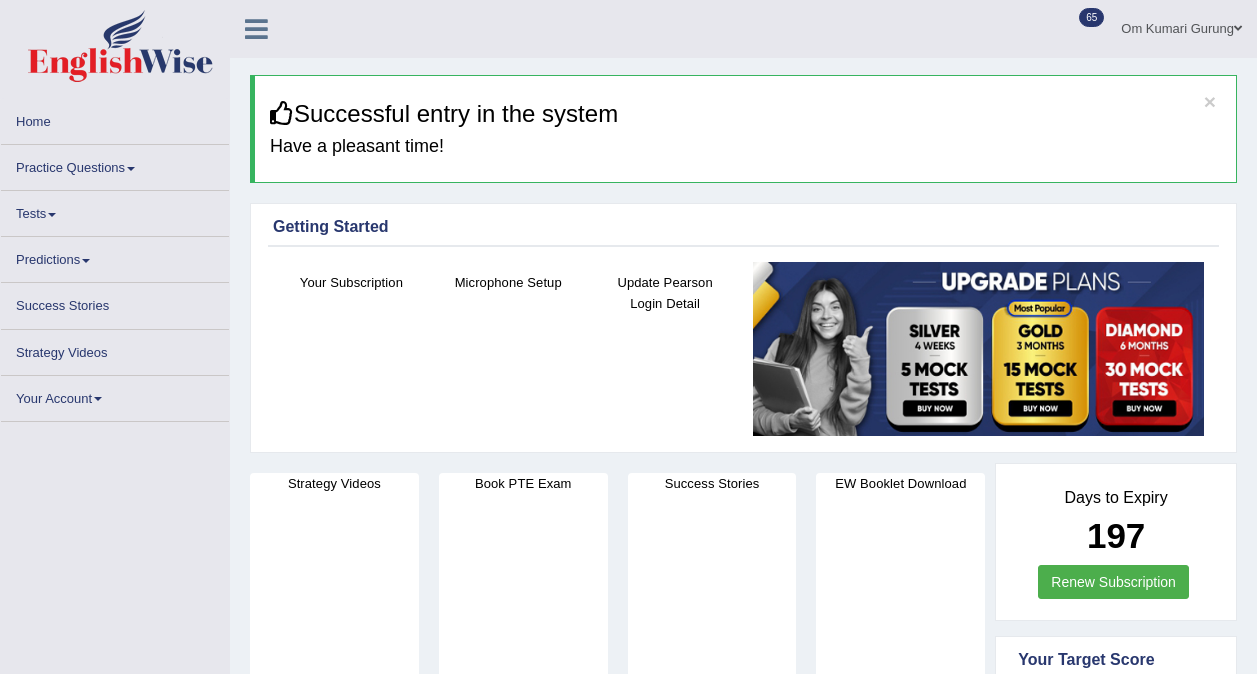 scroll, scrollTop: 0, scrollLeft: 0, axis: both 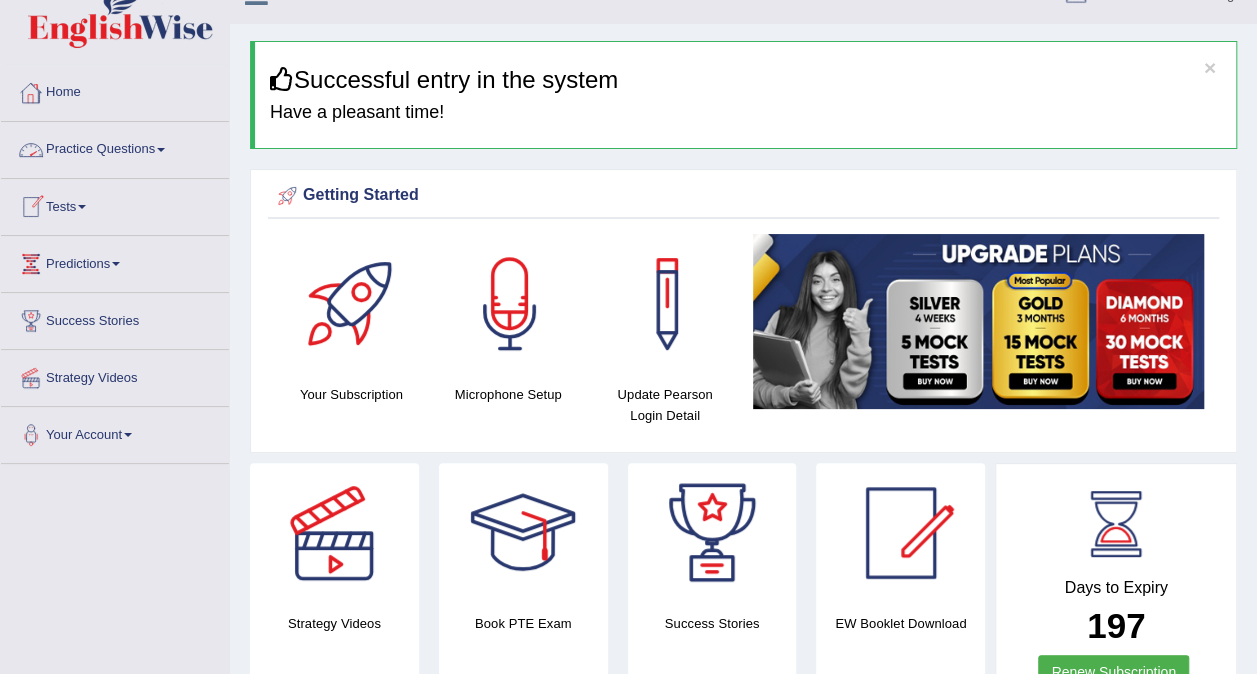 click on "Practice Questions" at bounding box center [115, 147] 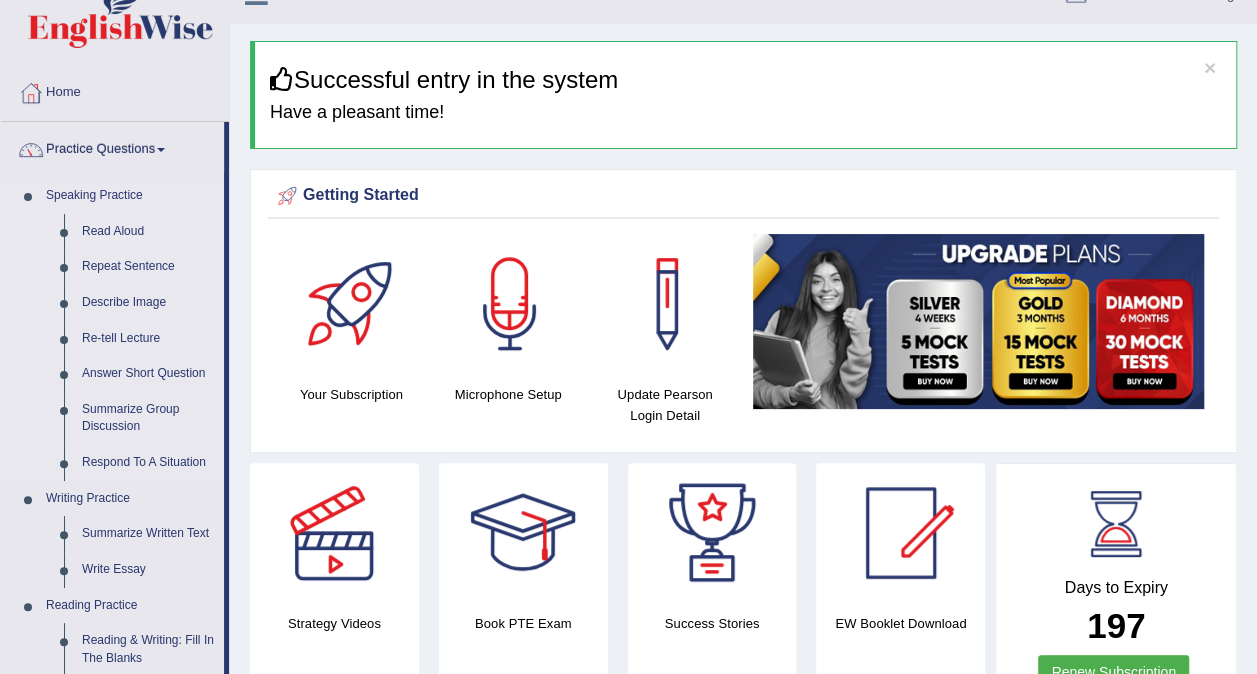 click on "Read Aloud" at bounding box center (148, 232) 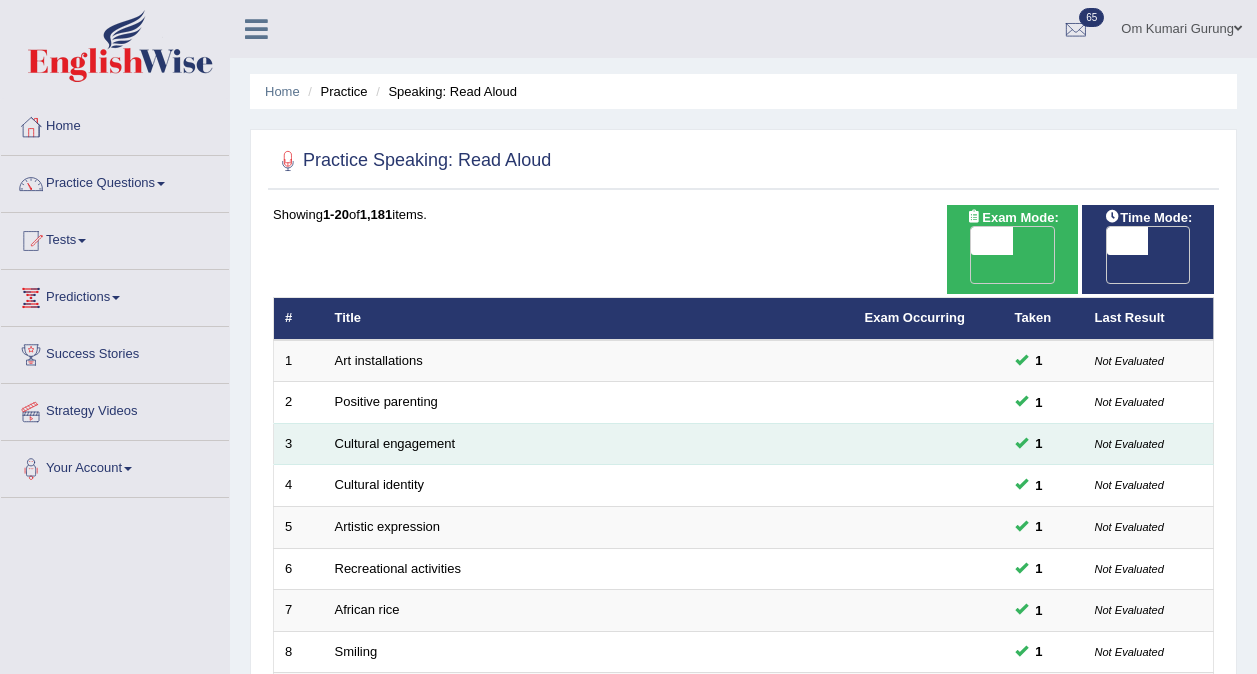 scroll, scrollTop: 0, scrollLeft: 0, axis: both 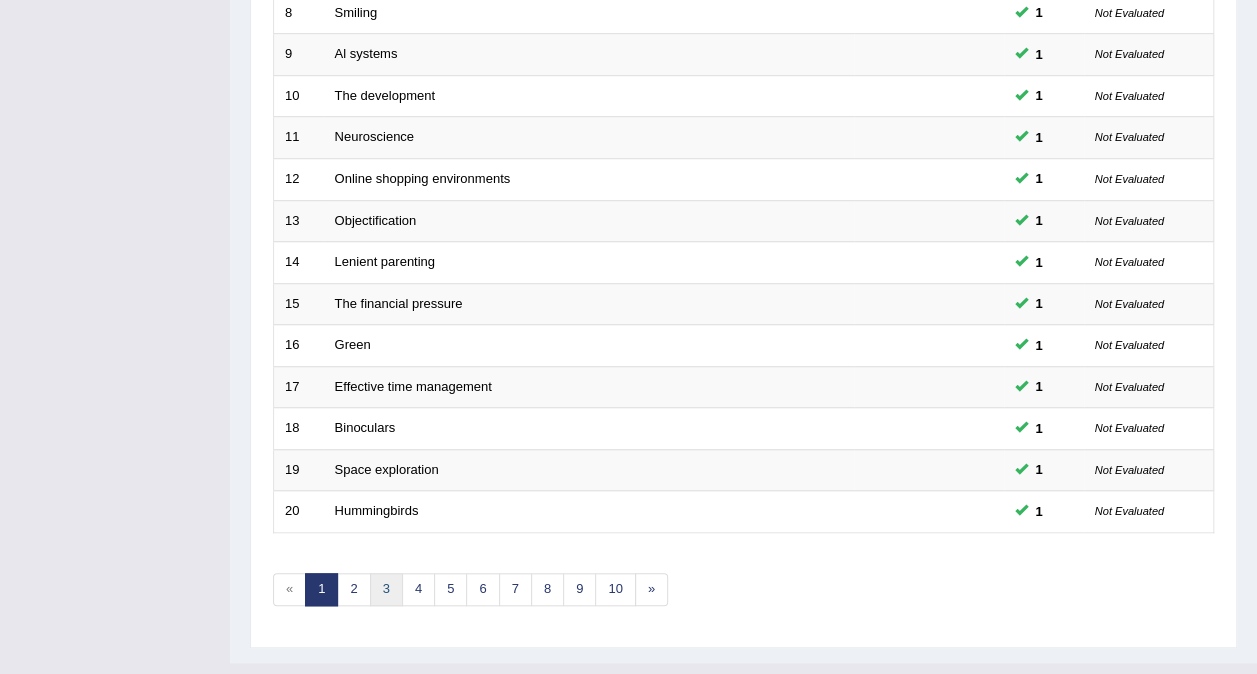 click on "3" at bounding box center (386, 589) 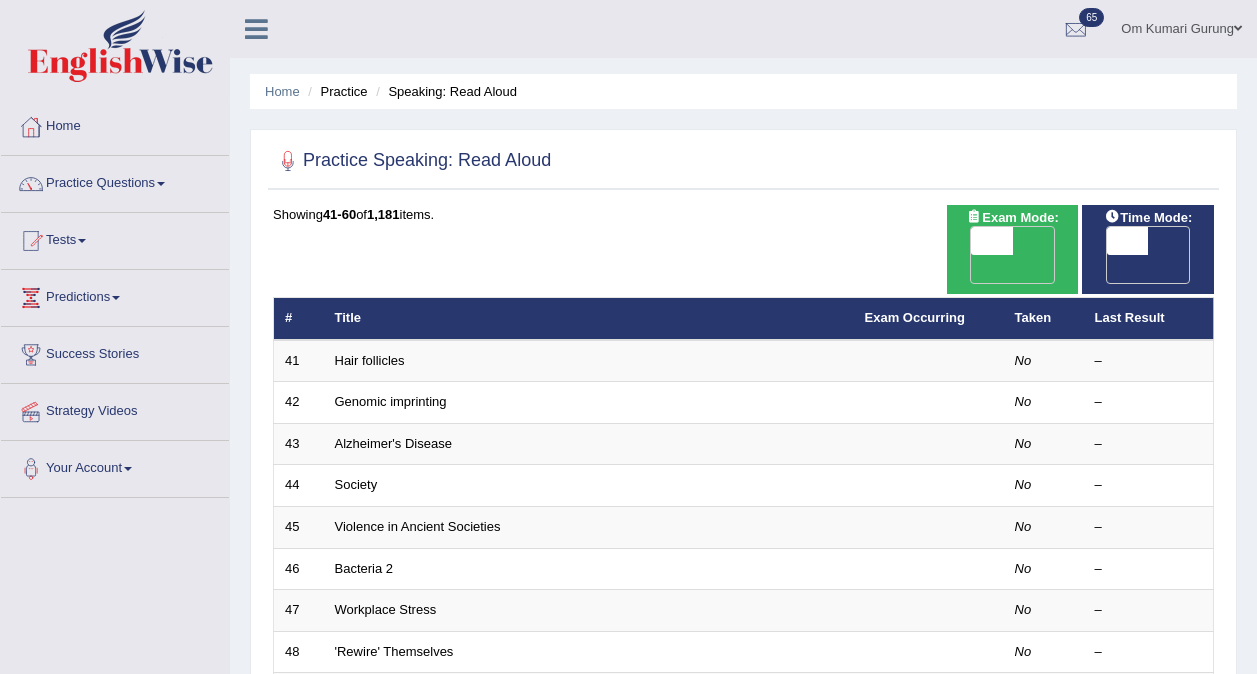scroll, scrollTop: 0, scrollLeft: 0, axis: both 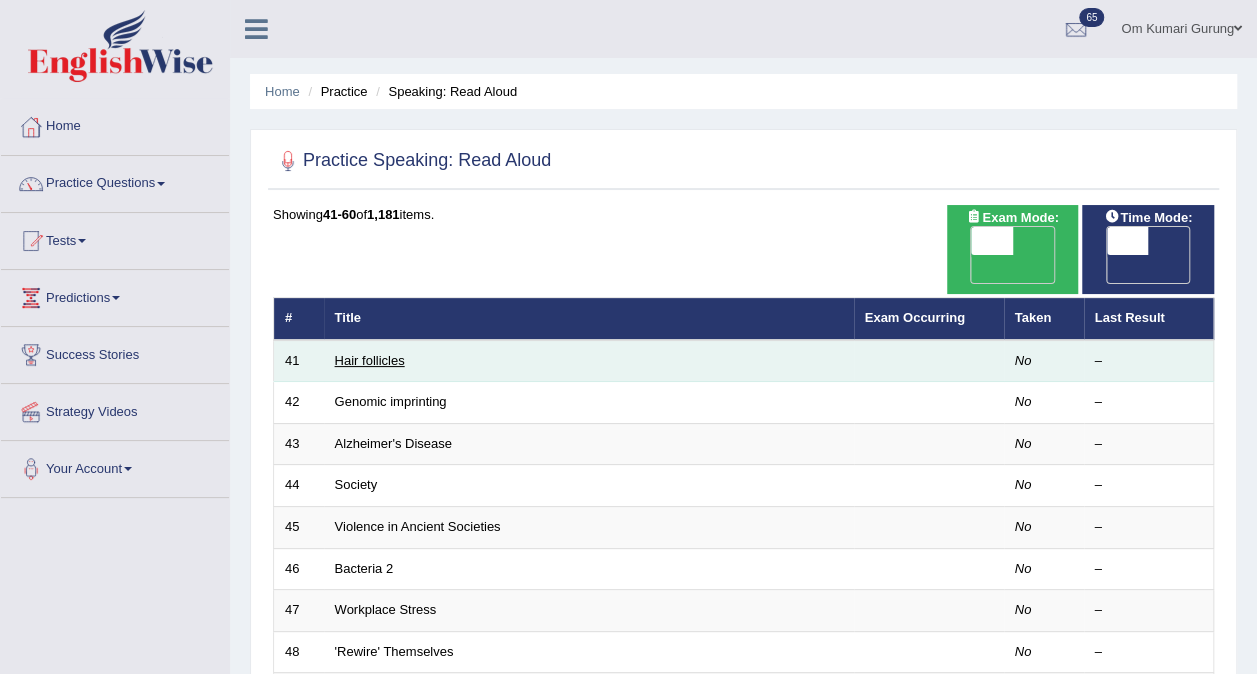 click on "Hair follicles" at bounding box center (370, 360) 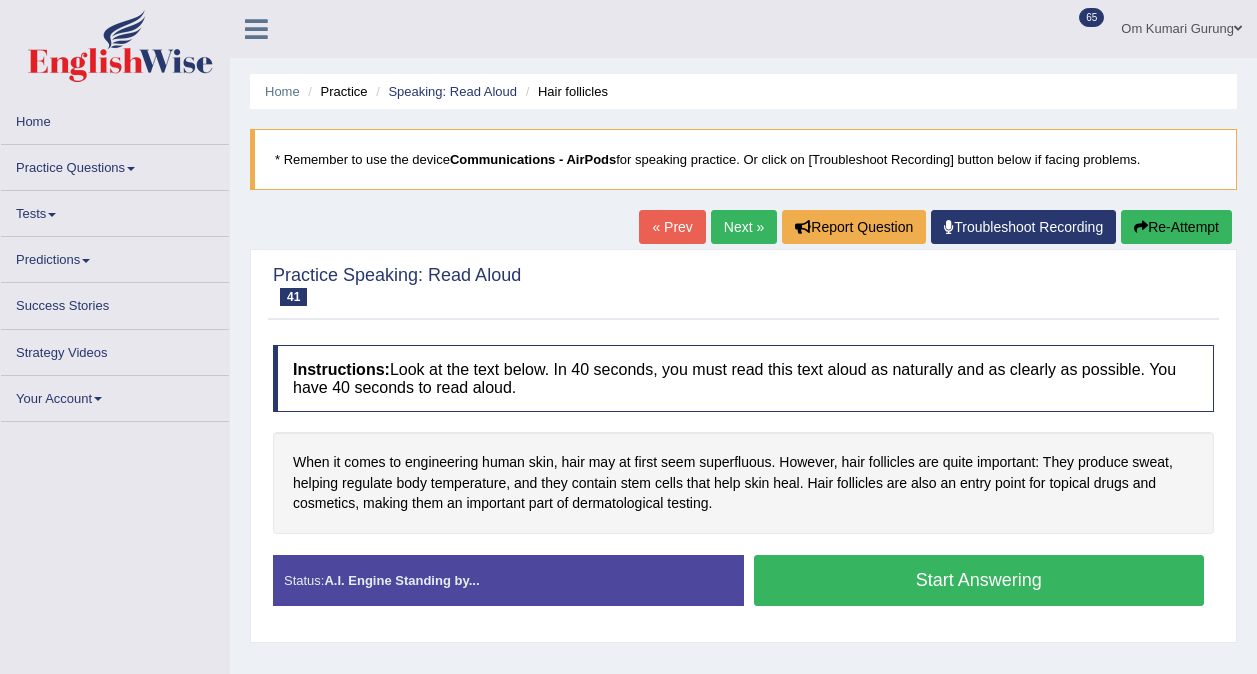 scroll, scrollTop: 0, scrollLeft: 0, axis: both 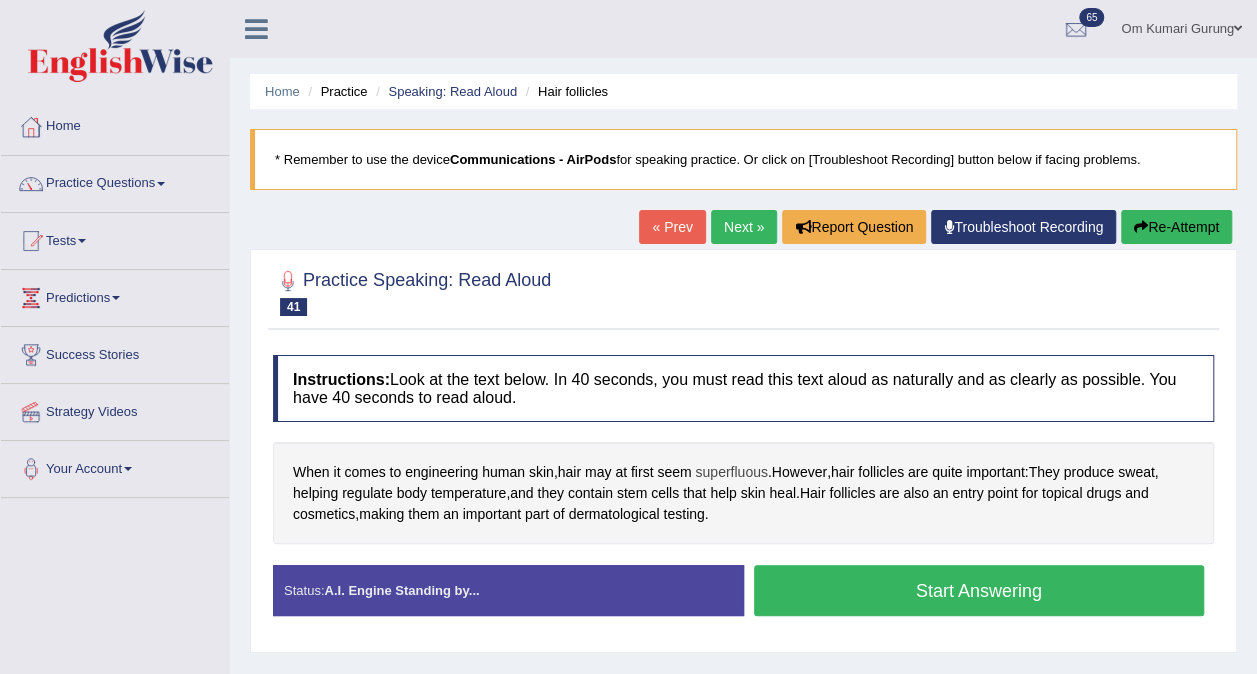 click on "superfluous" at bounding box center (731, 472) 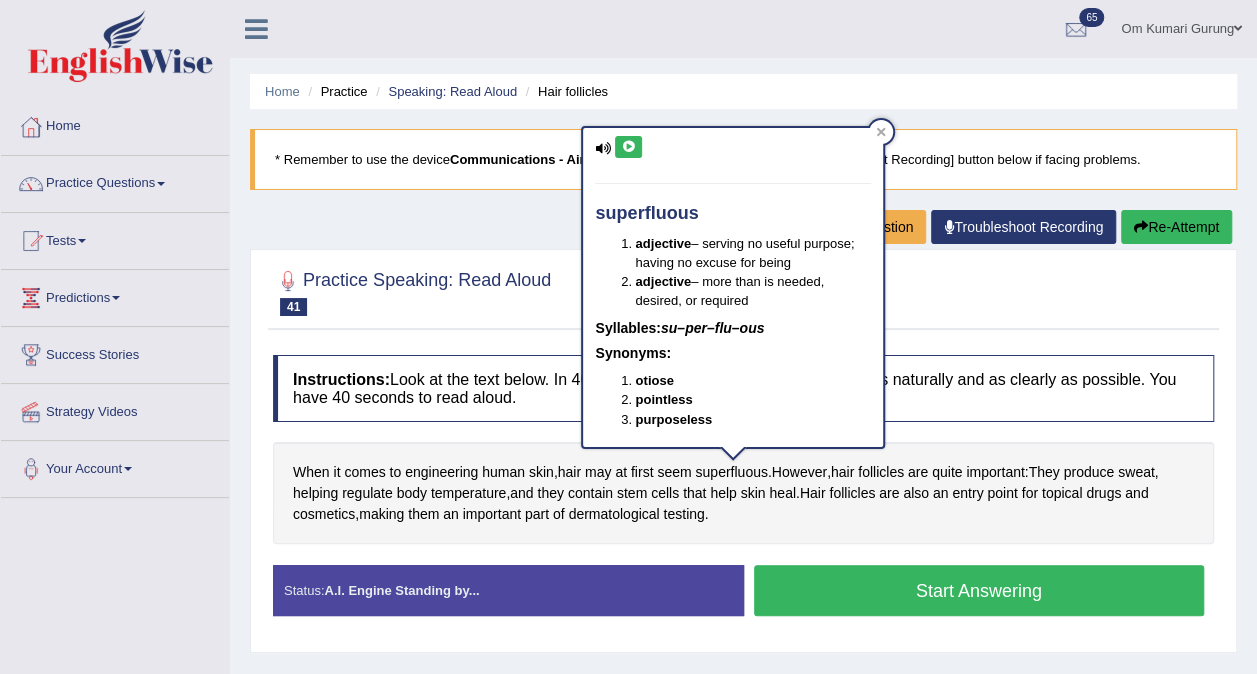 click at bounding box center (628, 147) 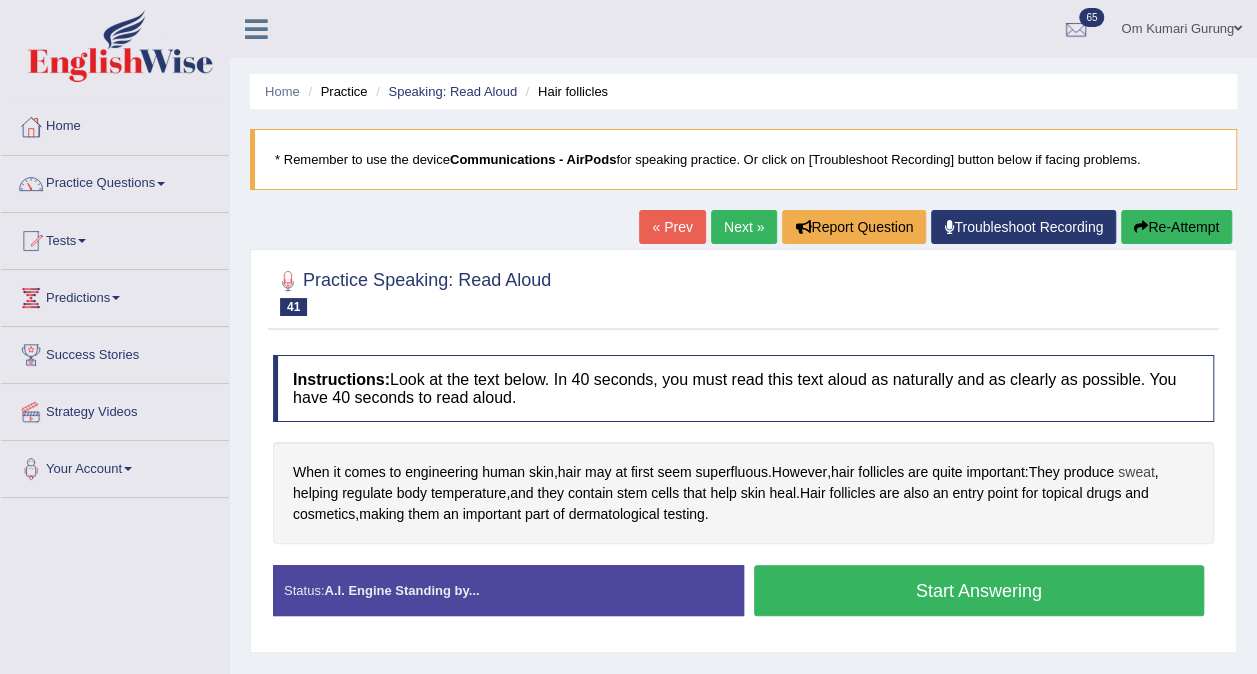 click on "sweat" at bounding box center (1136, 472) 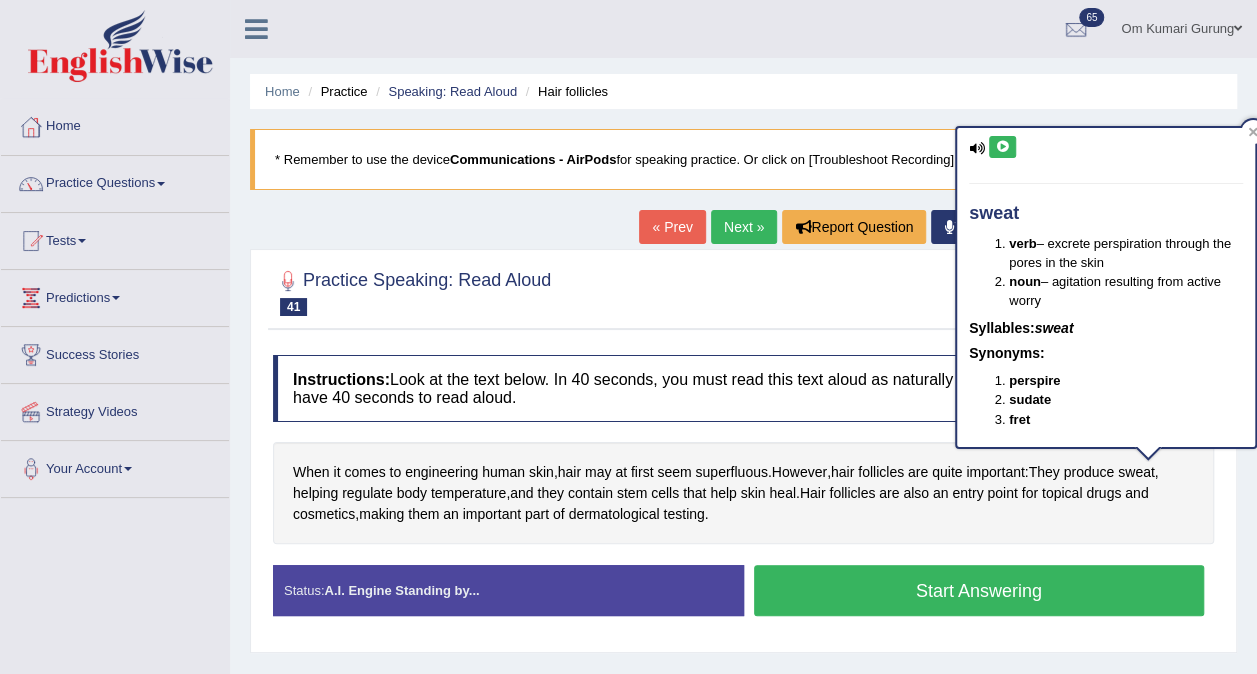 click at bounding box center (1002, 147) 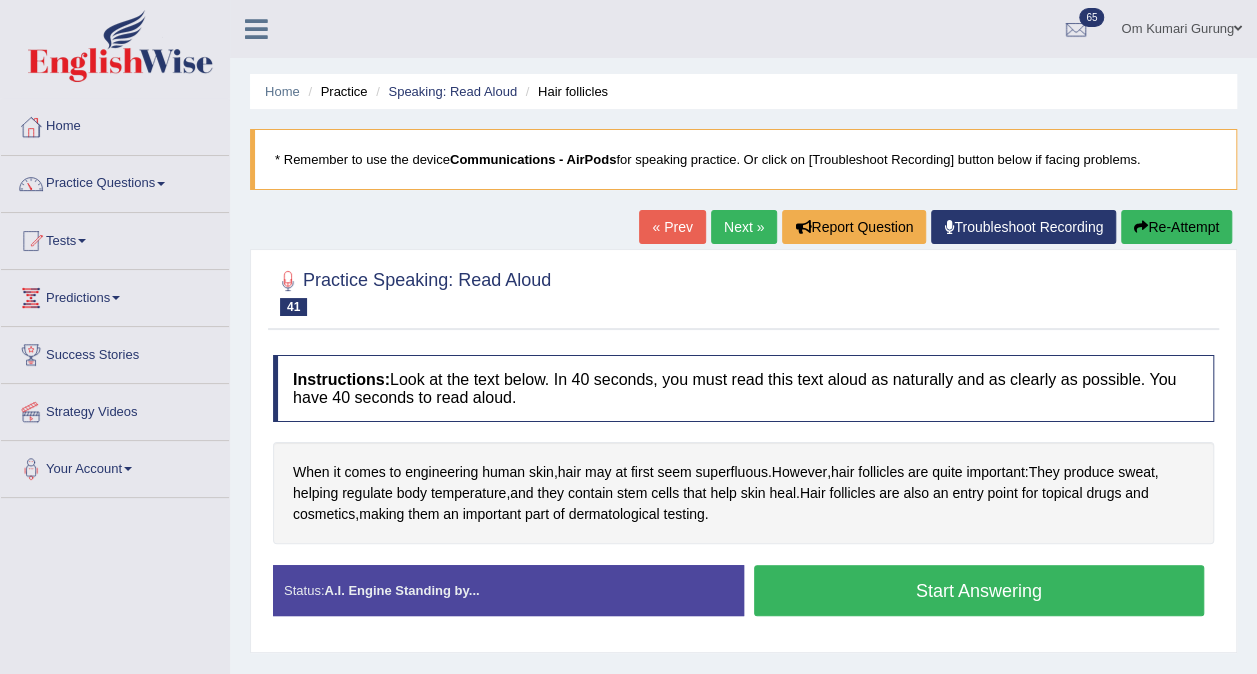 click on "Start Answering" at bounding box center (979, 590) 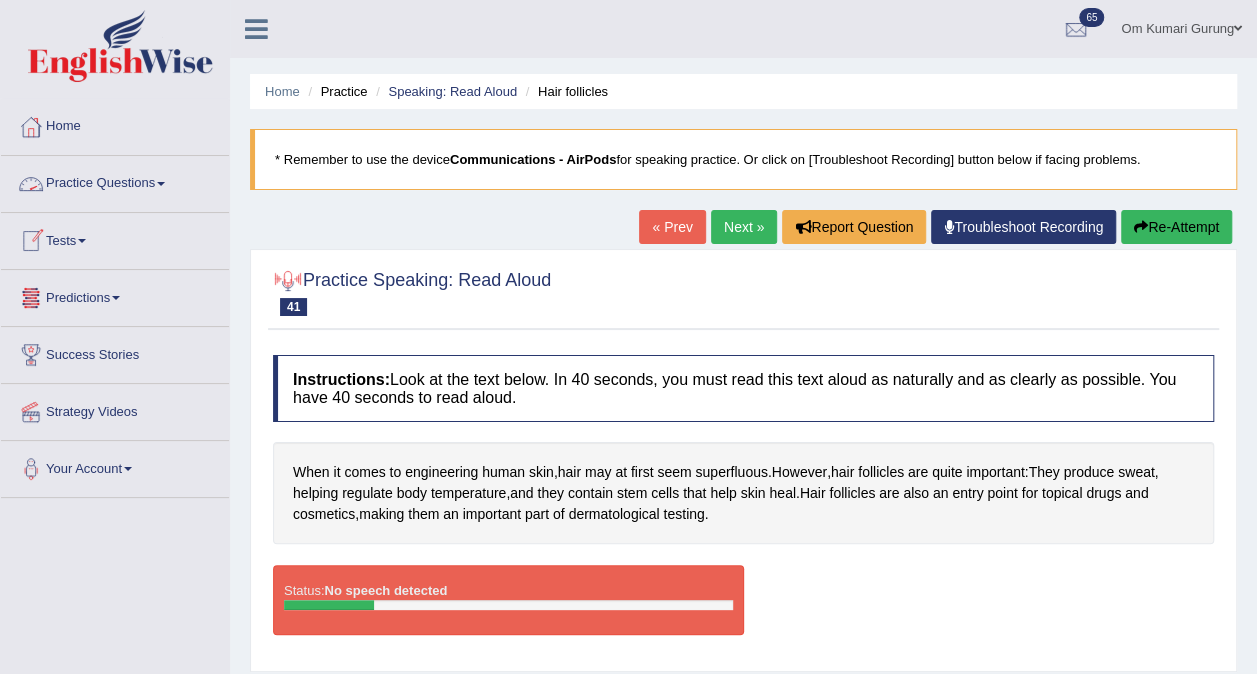click on "Practice Questions" at bounding box center (115, 181) 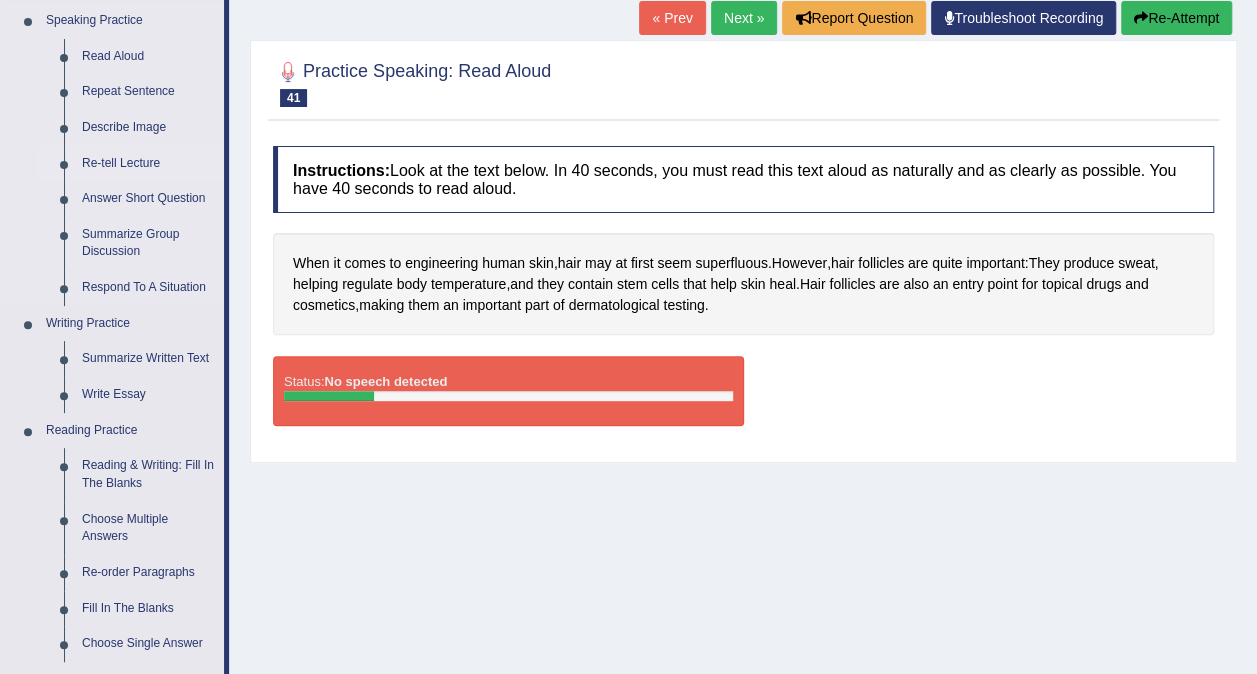scroll, scrollTop: 210, scrollLeft: 0, axis: vertical 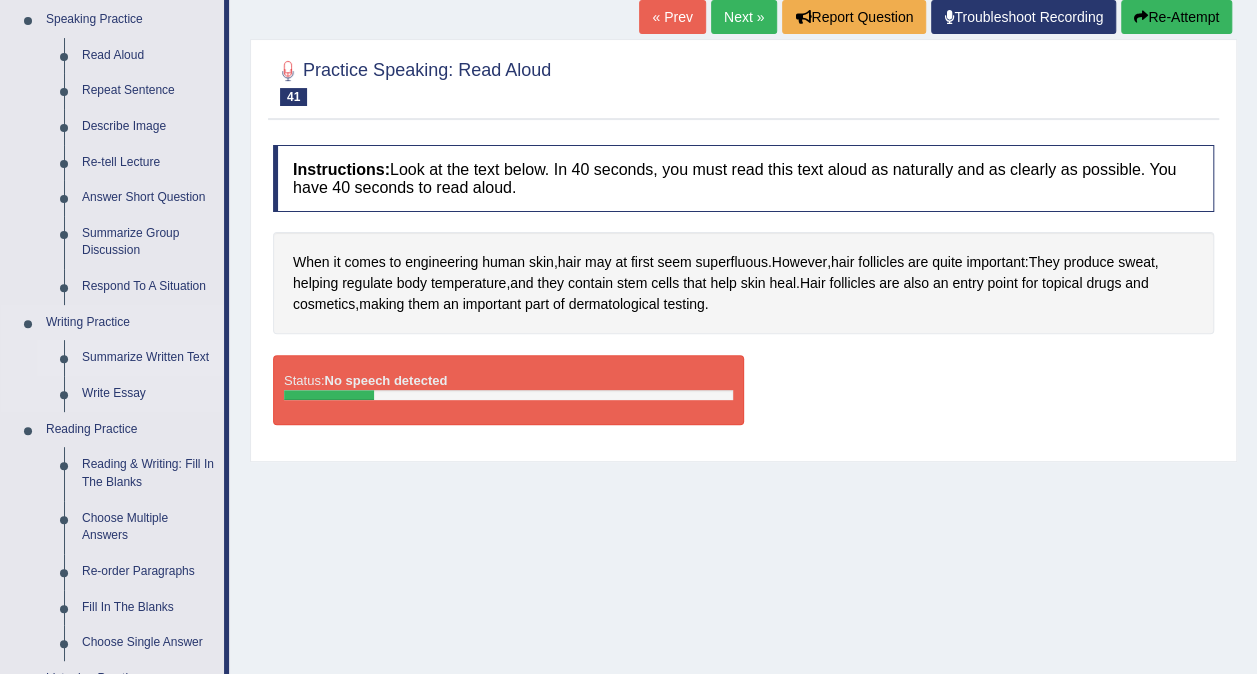 click on "Summarize Written Text" at bounding box center [148, 358] 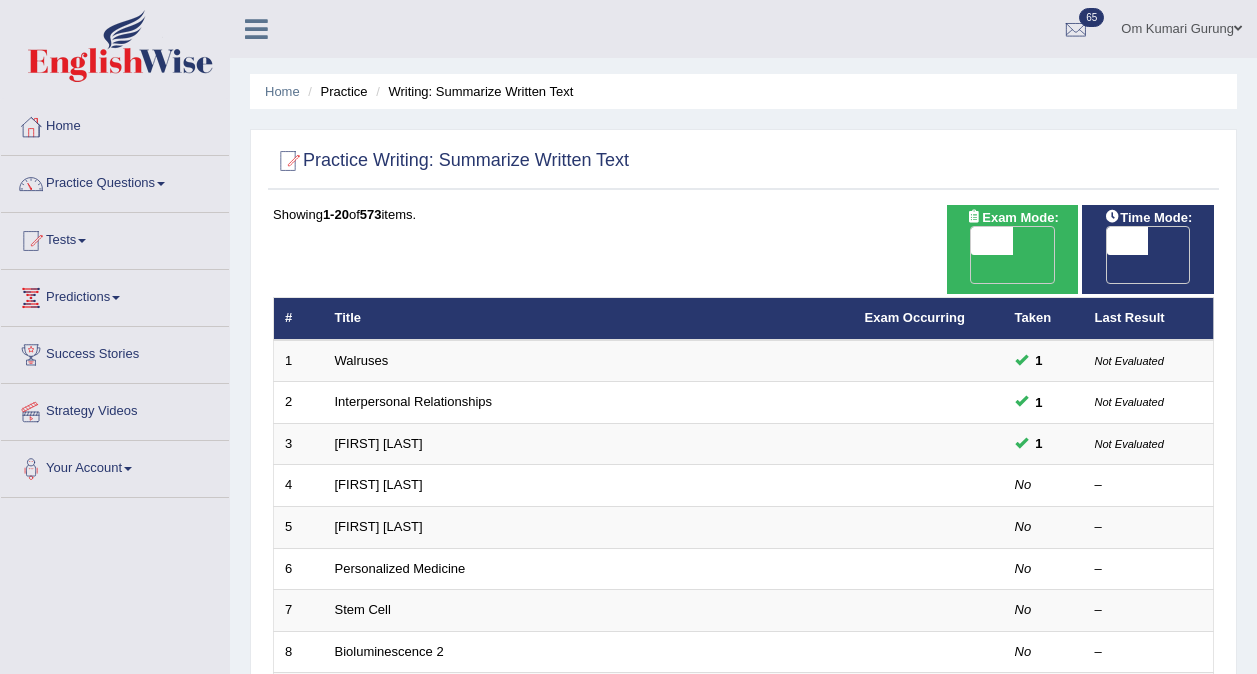 scroll, scrollTop: 0, scrollLeft: 0, axis: both 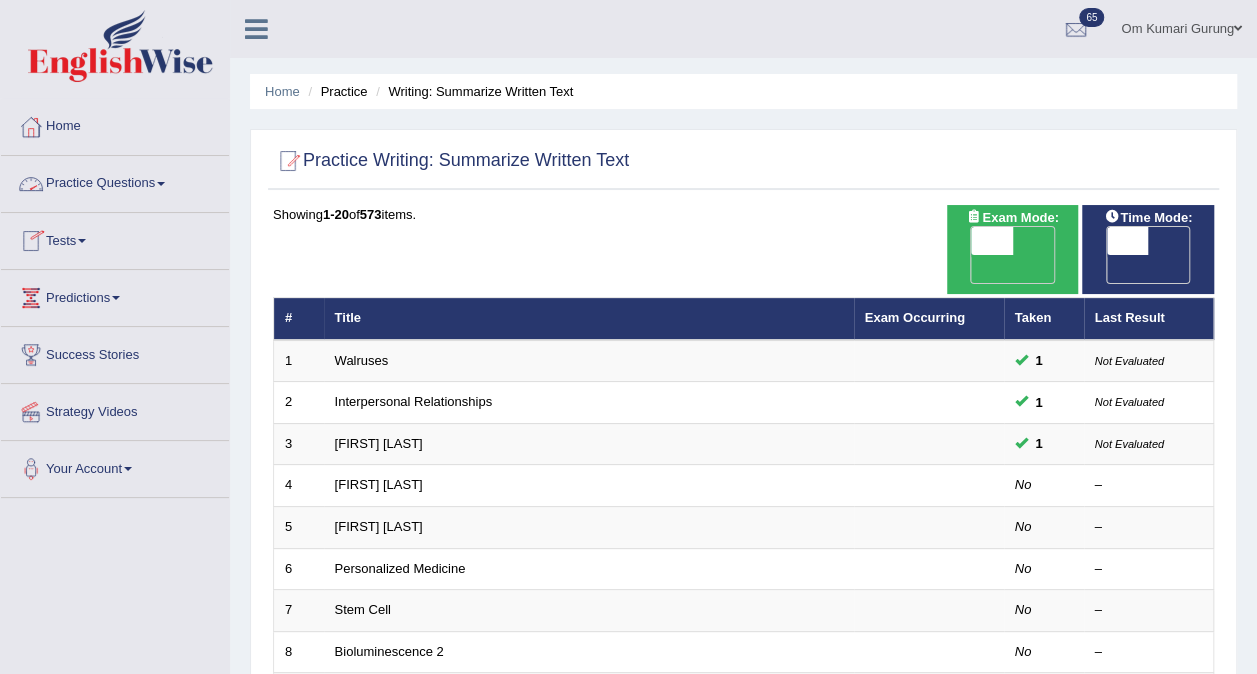 click on "Practice Questions" at bounding box center [115, 181] 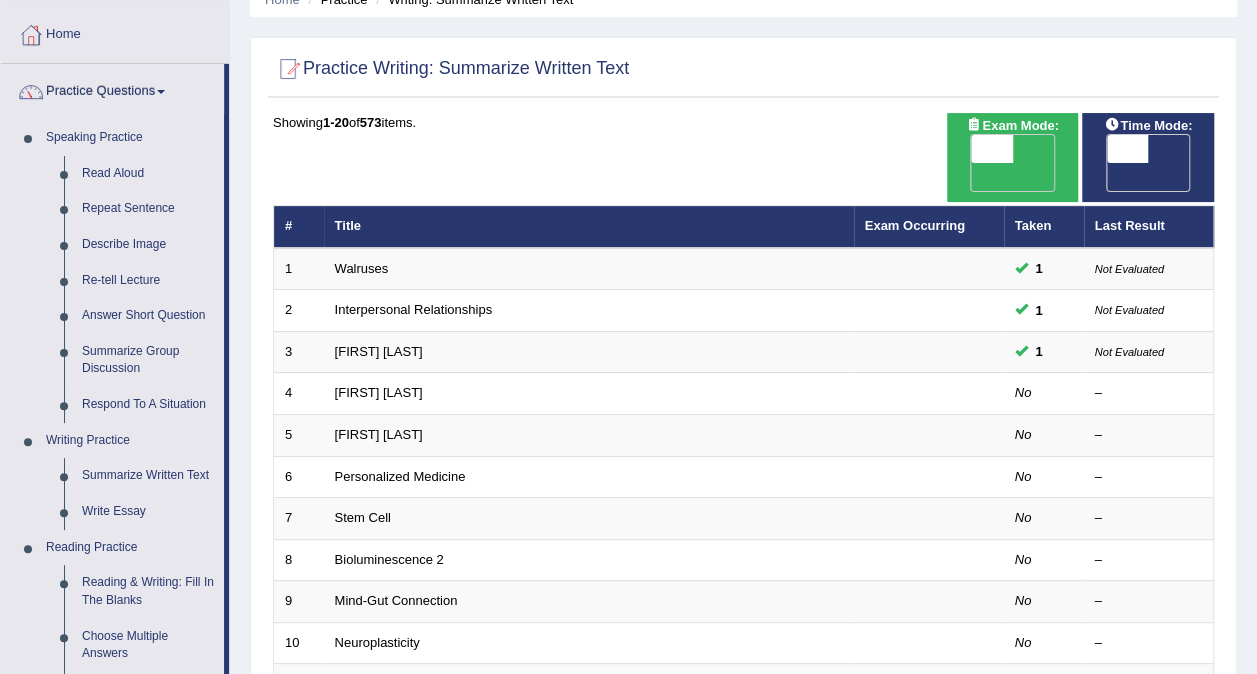 scroll, scrollTop: 91, scrollLeft: 0, axis: vertical 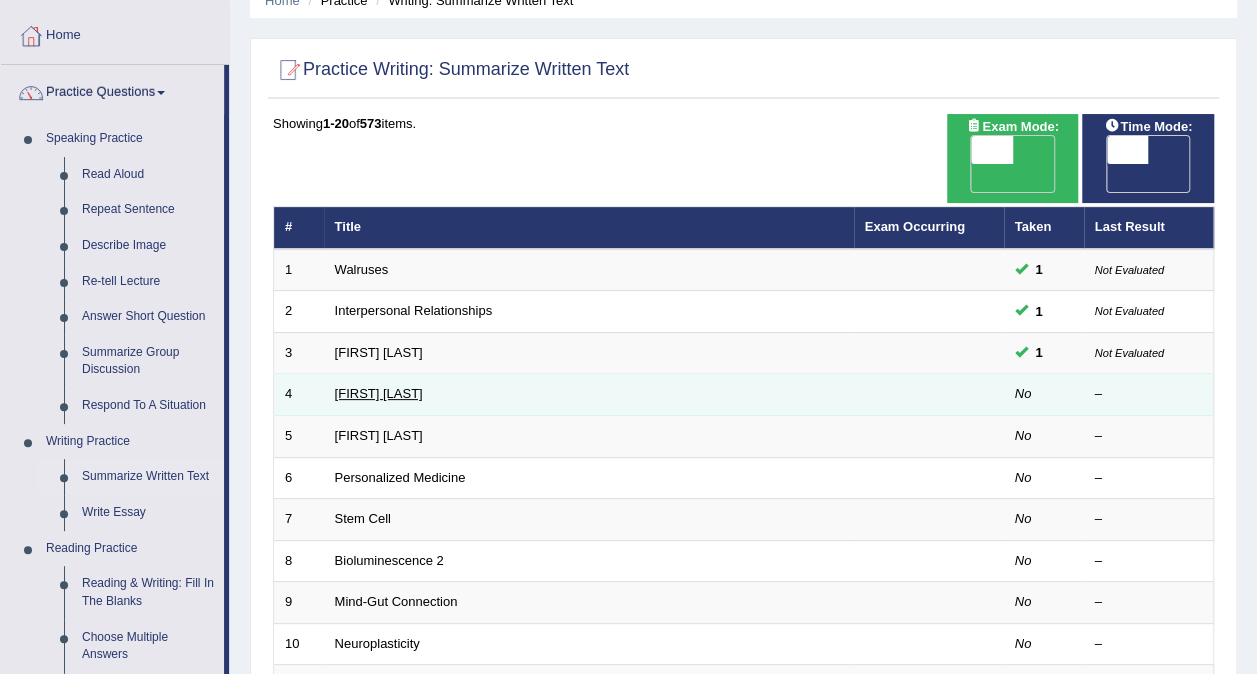 click on "[FIRST] [LAST]" at bounding box center [379, 393] 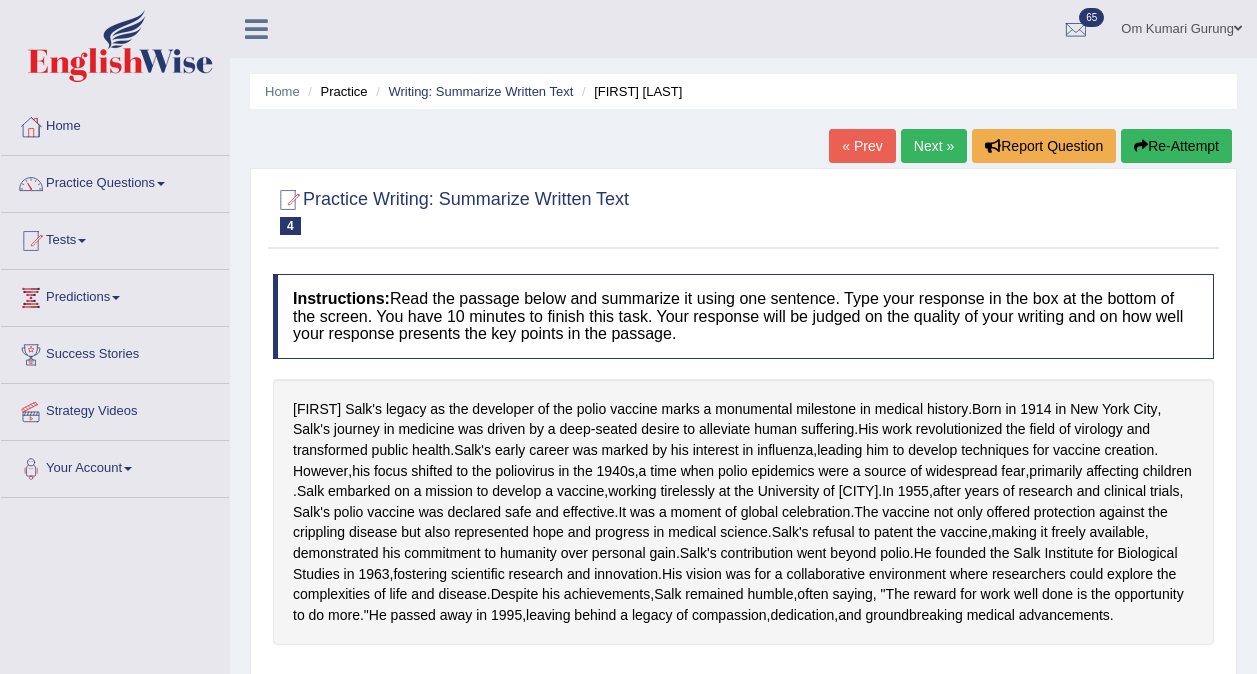 scroll, scrollTop: 0, scrollLeft: 0, axis: both 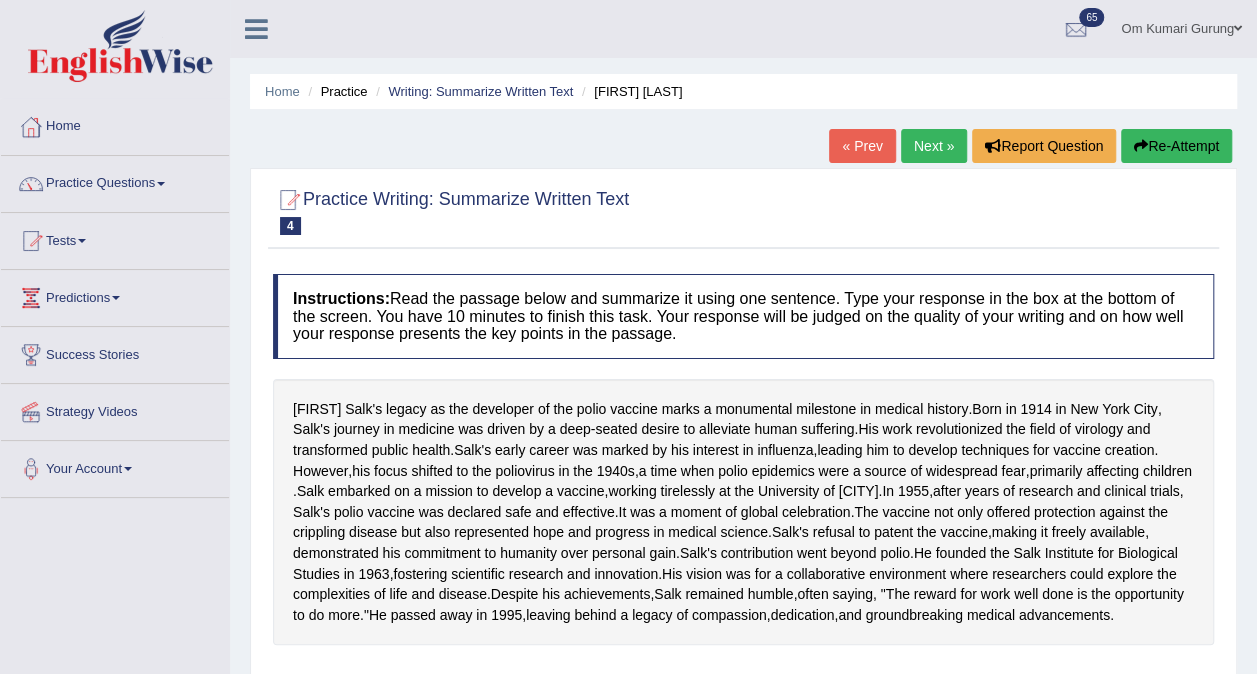 click on "Home" at bounding box center (115, 124) 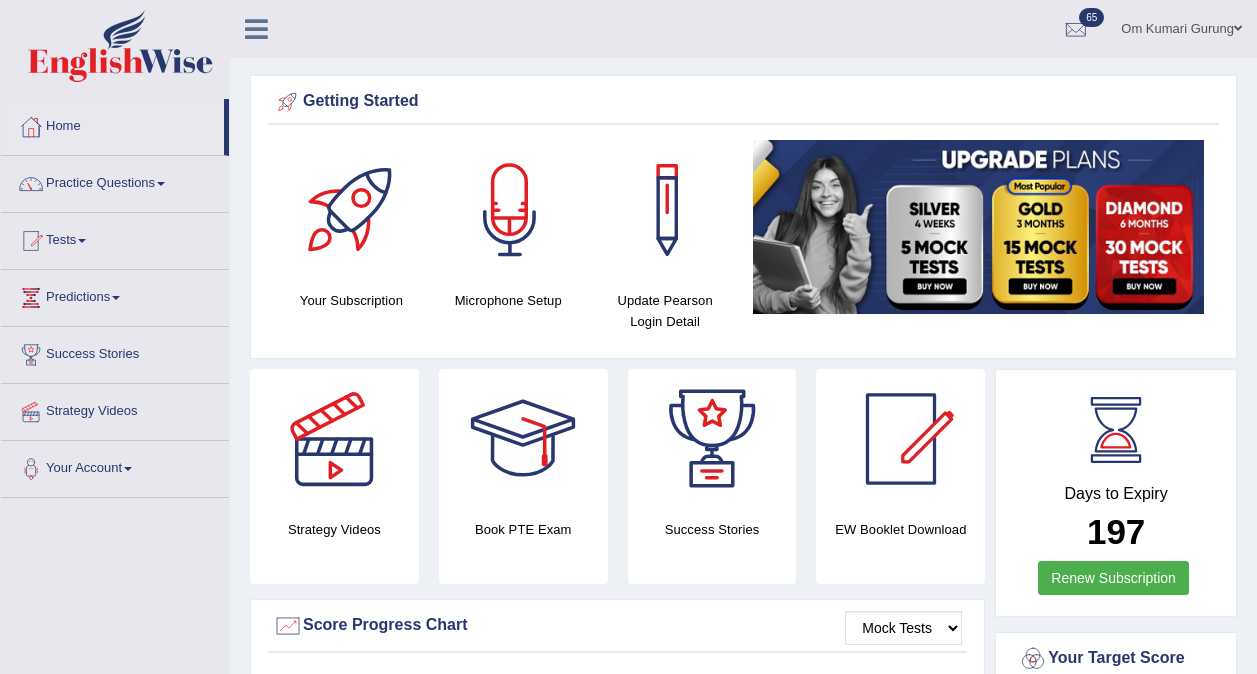 scroll, scrollTop: 0, scrollLeft: 0, axis: both 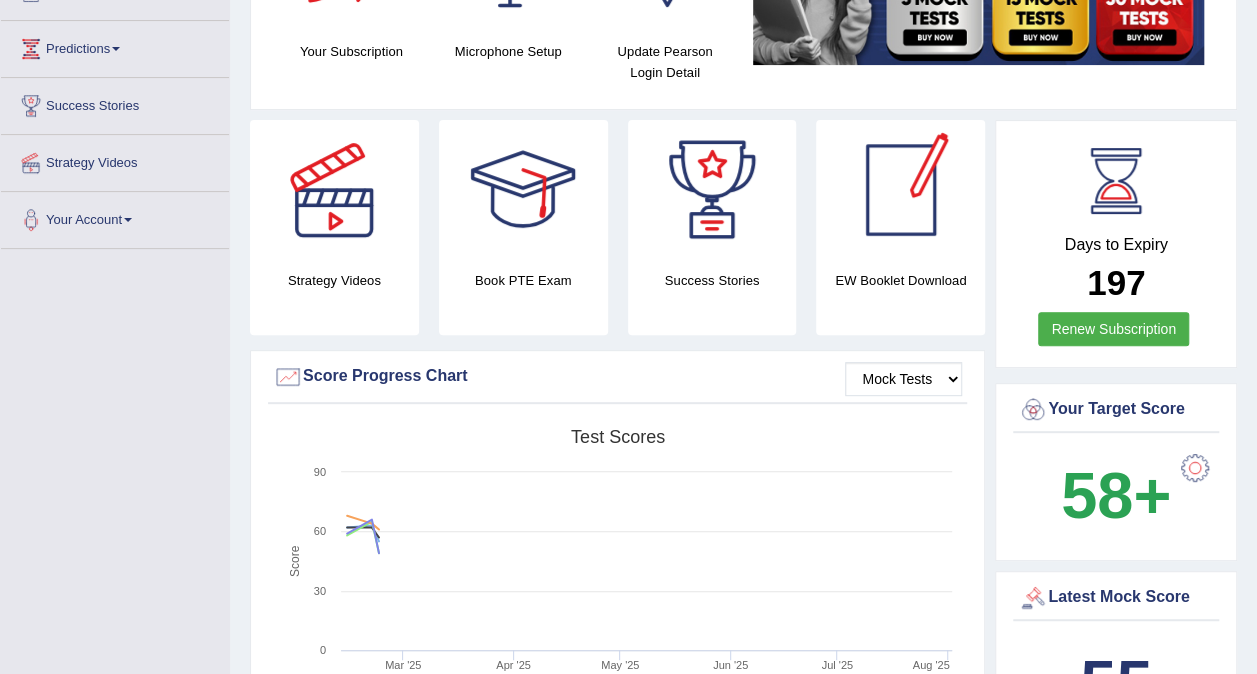 click at bounding box center [901, 190] 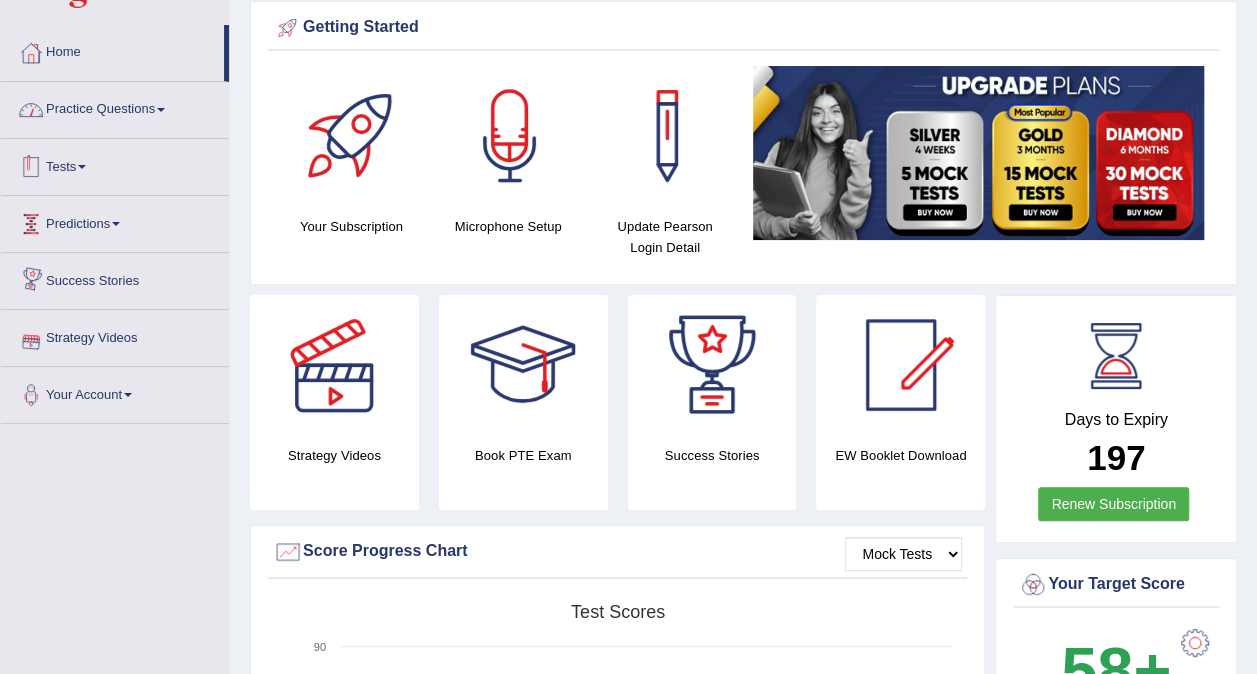 scroll, scrollTop: 73, scrollLeft: 0, axis: vertical 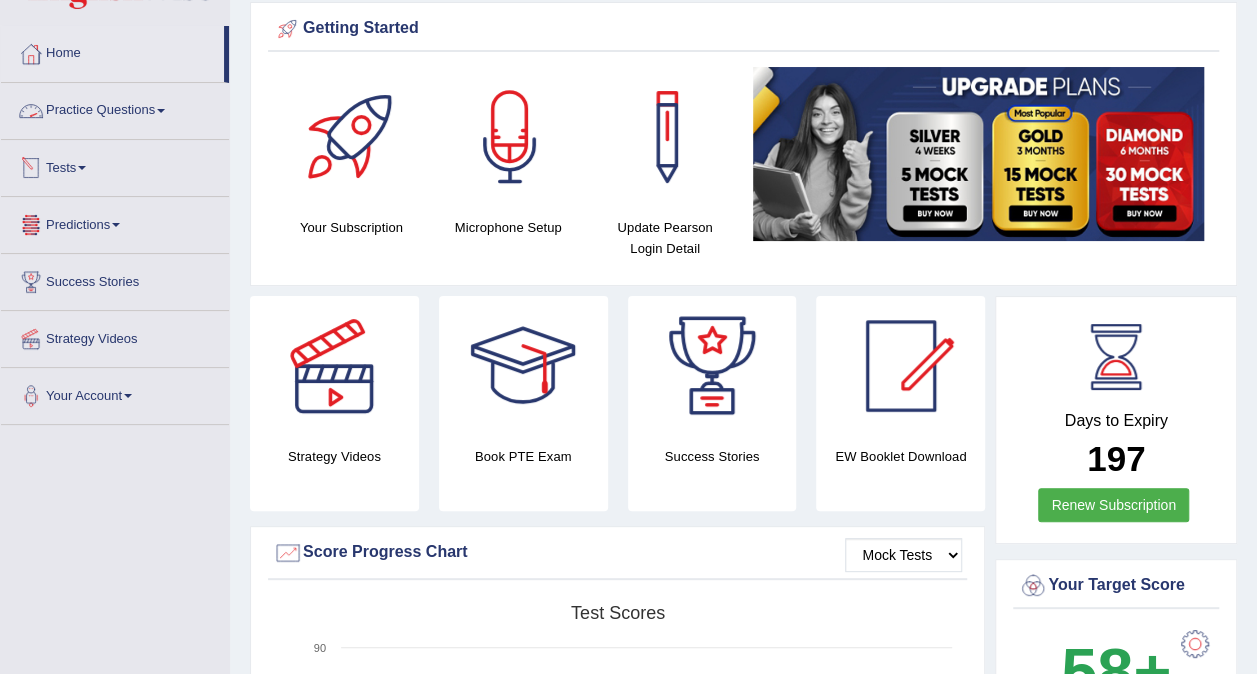 click on "Practice Questions" at bounding box center [115, 108] 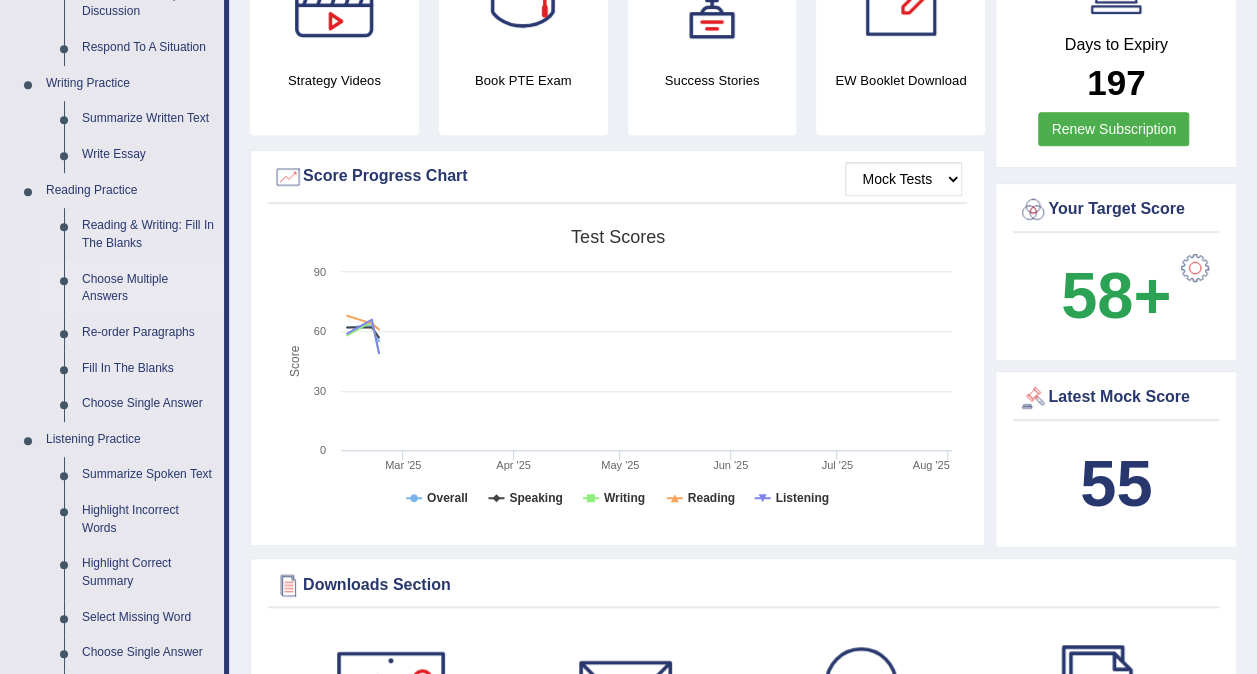 scroll, scrollTop: 371, scrollLeft: 0, axis: vertical 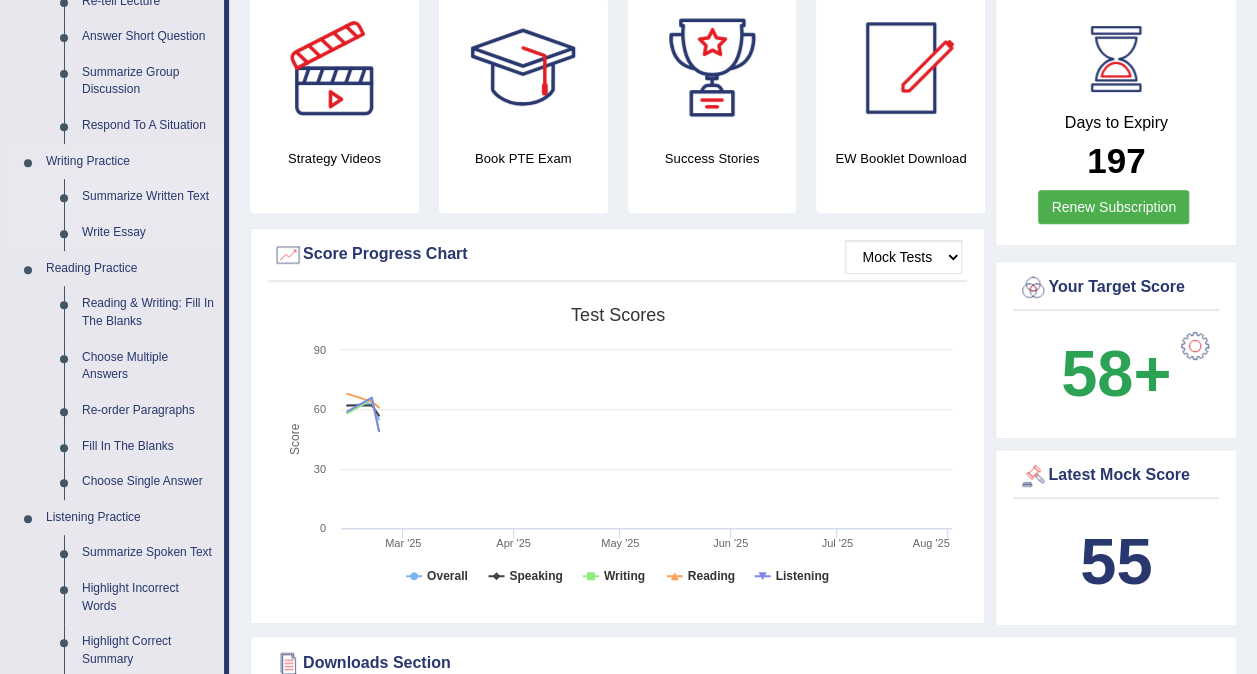 click on "Summarize Written Text" at bounding box center (148, 197) 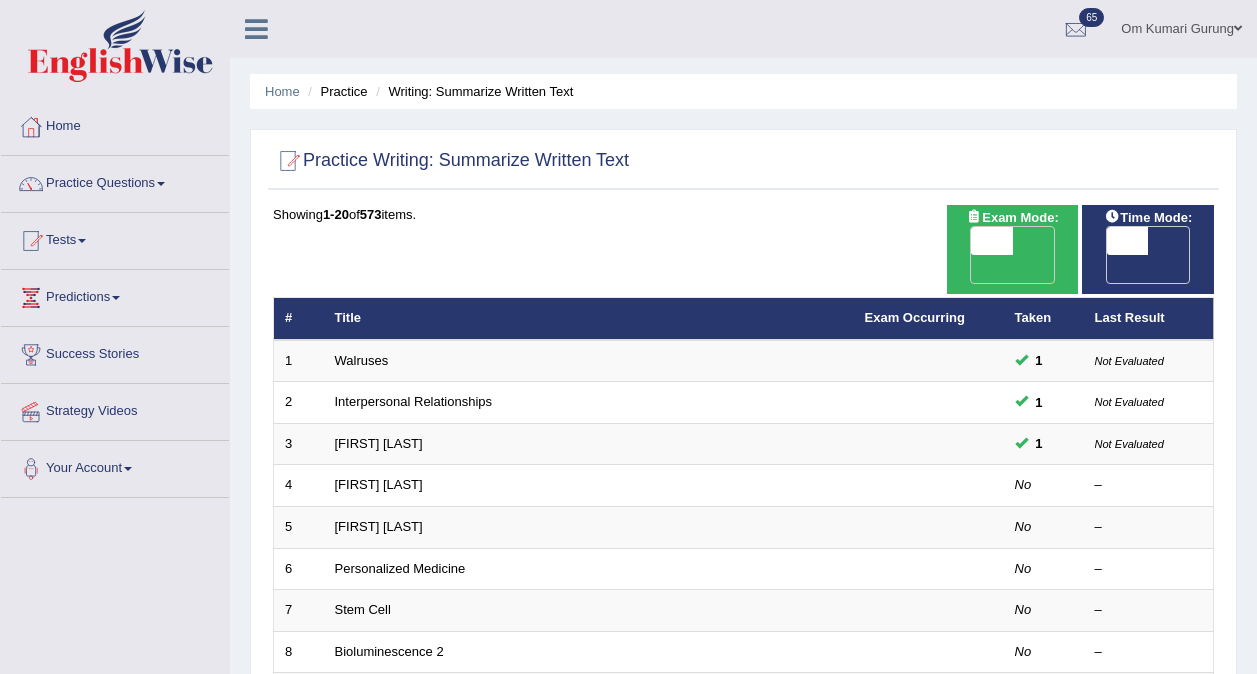 scroll, scrollTop: 0, scrollLeft: 0, axis: both 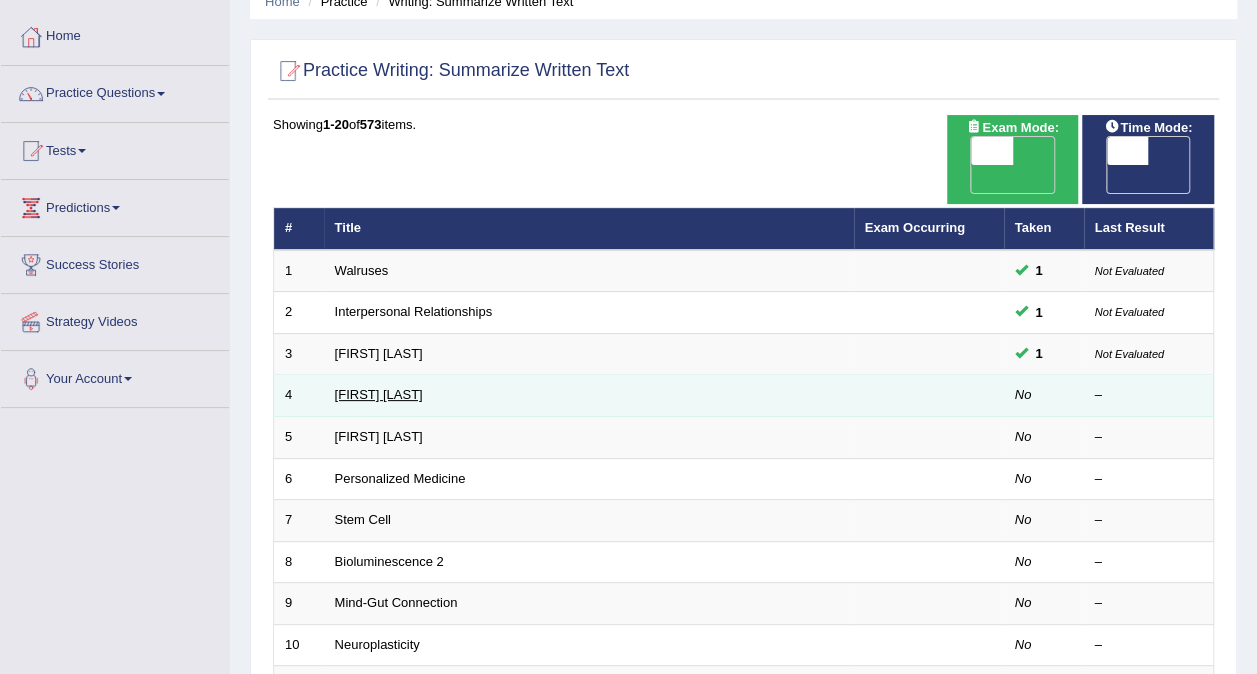 click on "[FIRST] [LAST]" at bounding box center (379, 394) 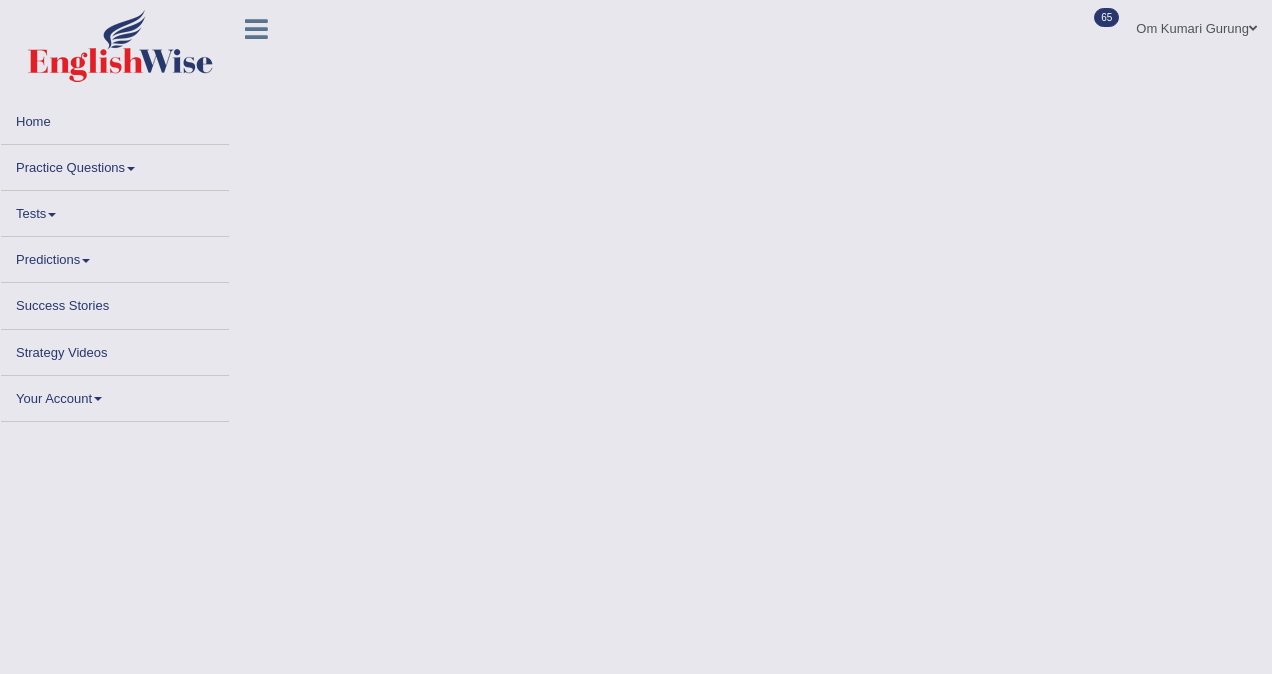 scroll, scrollTop: 0, scrollLeft: 0, axis: both 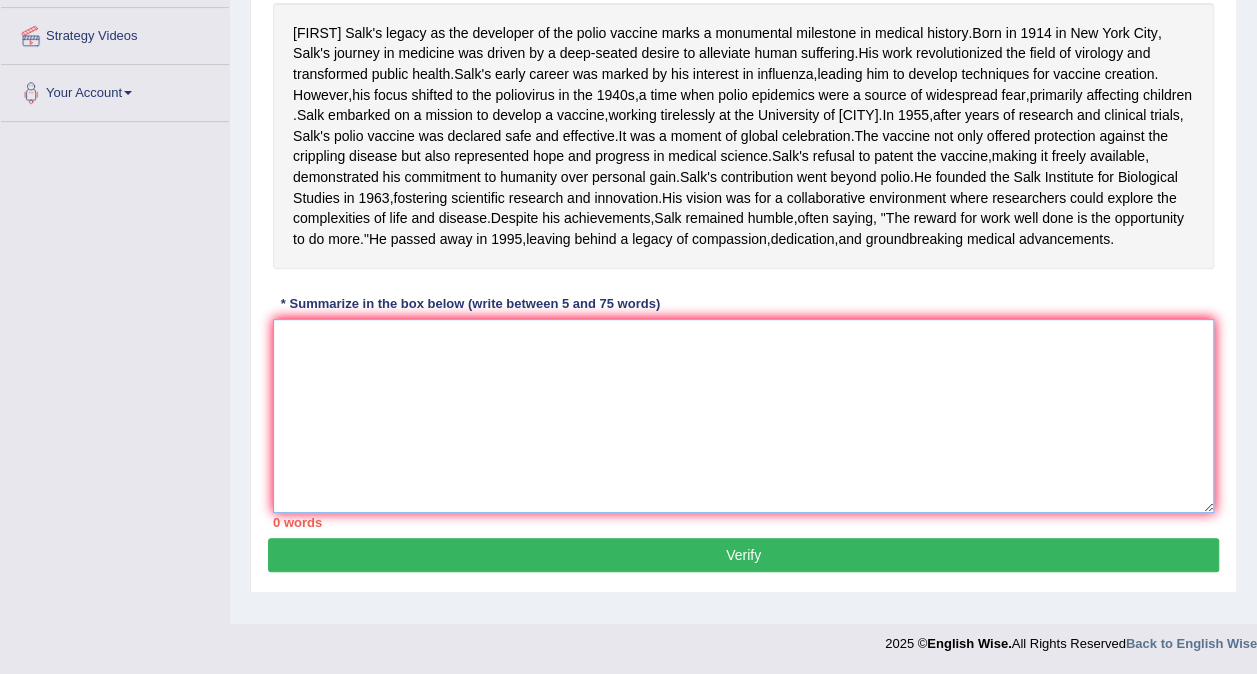 click at bounding box center [743, 416] 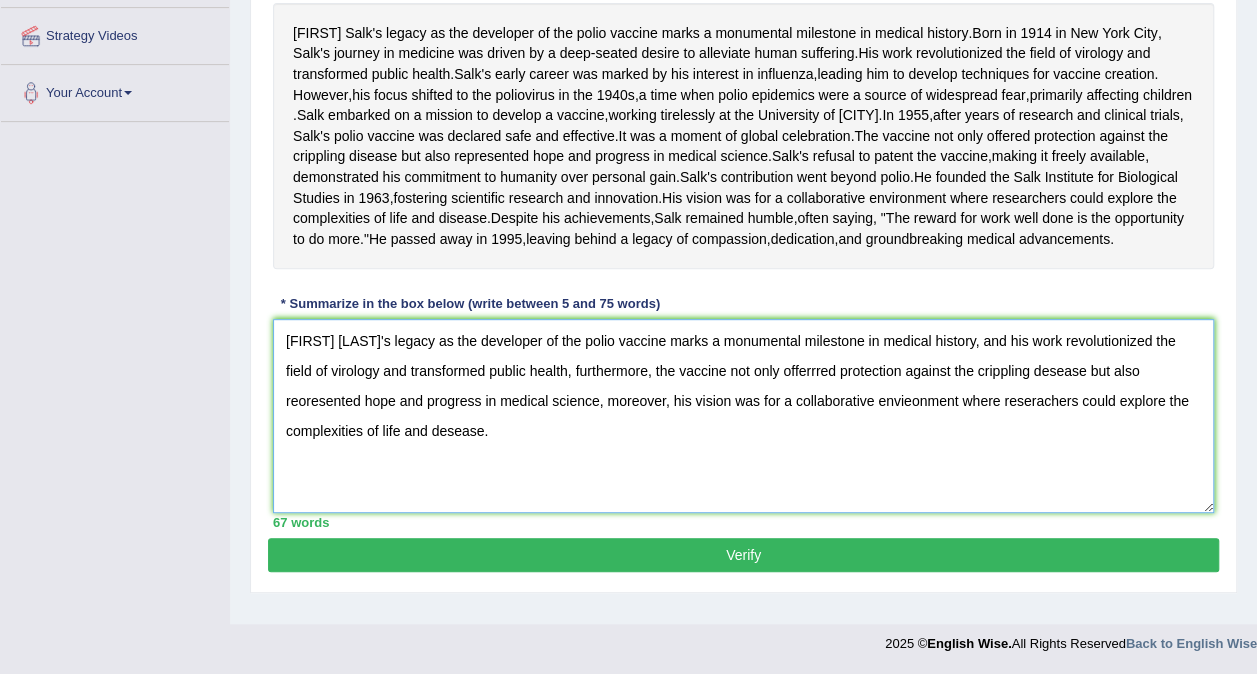 scroll, scrollTop: 388, scrollLeft: 0, axis: vertical 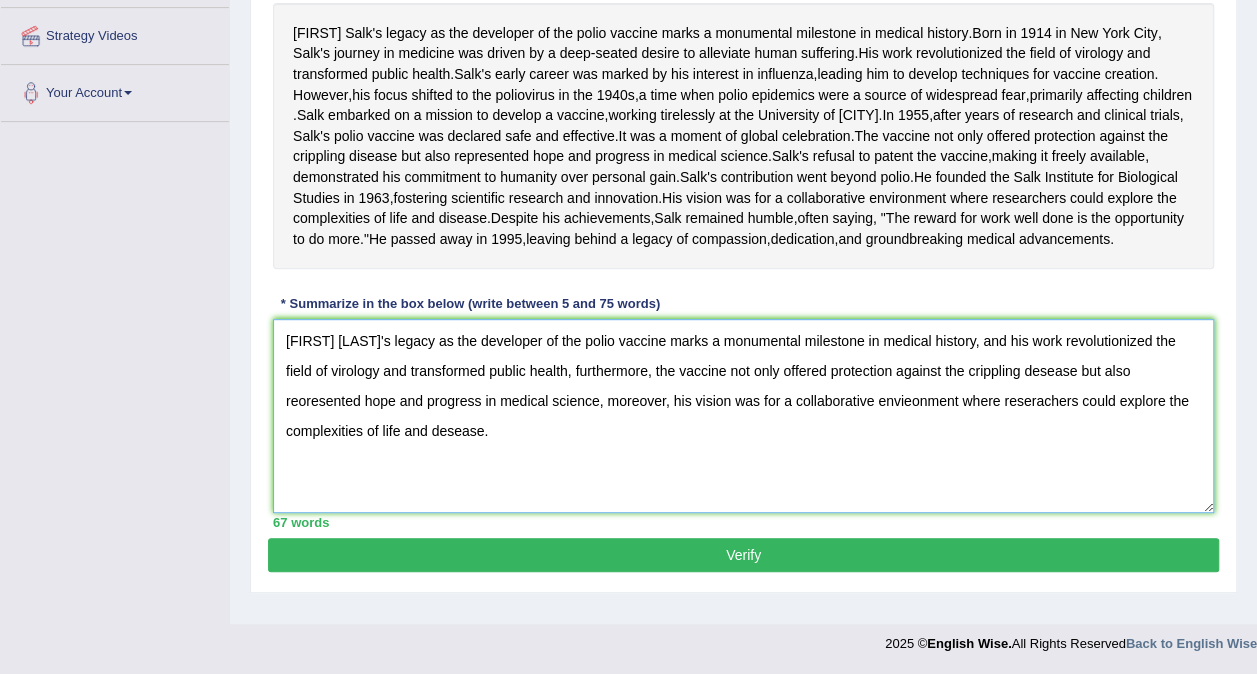 click on "[FIRST] [LAST]'s legacy as the developer of the polio vaccine marks a monumental milestone in medical history, and his work revolutionized the field of virology and transformed public health, furthermore, the vaccine not only offered protection against the crippling desease but also reoresented hope and progress in medical science, moreover, his vision was for a collaborative envieonment where reserachers could explore the complexities of life and desease." at bounding box center [743, 416] 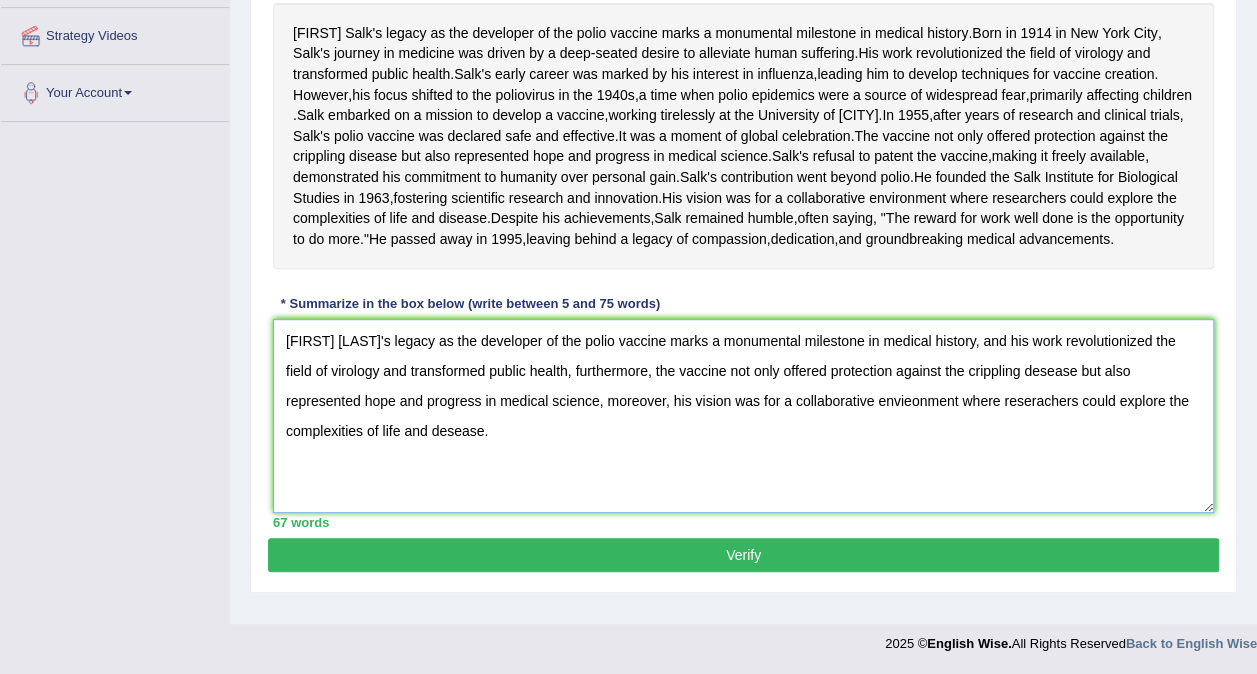scroll, scrollTop: 416, scrollLeft: 0, axis: vertical 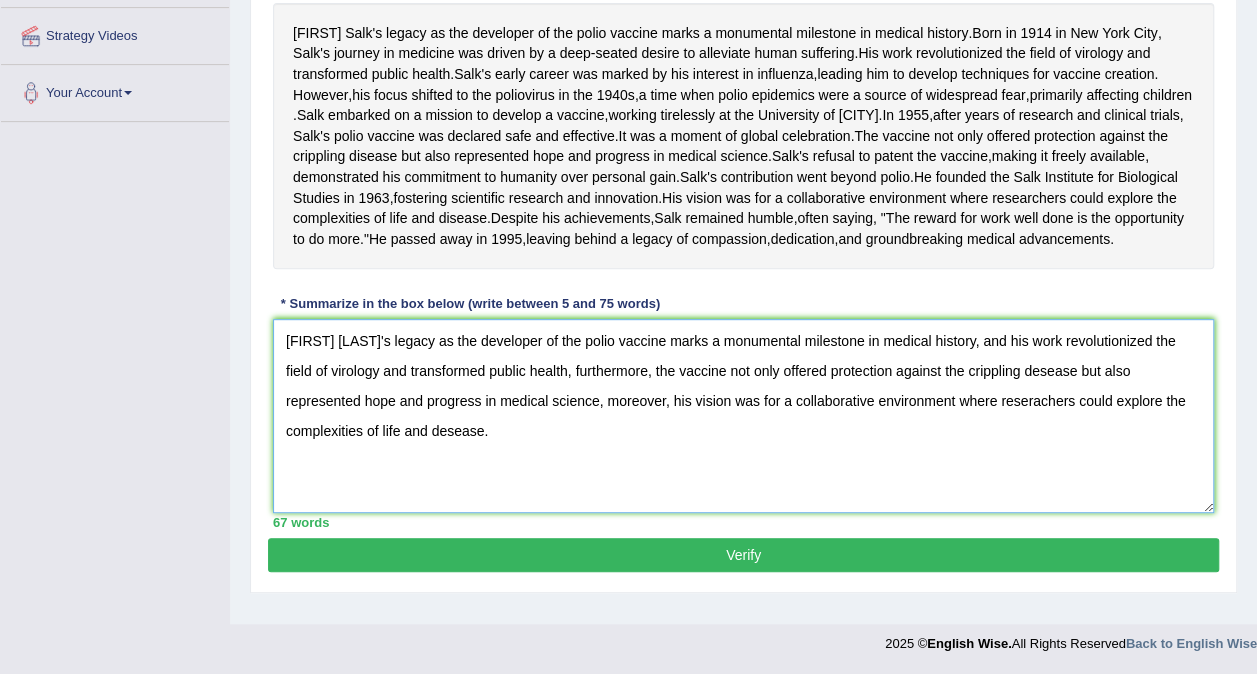 click on "Jonas Salk's legacy as the developer of the polio vaccine marks a monumental milestone in medical history, and his work revolutionized the field of virology and transformed public health, furthermore, the vaccine not only offered protection against the crippling desease but also represented hope and progress in medical science, moreover, his vision was for a collaborative environment where reserachers could explore the complexities of life and desease." at bounding box center (743, 416) 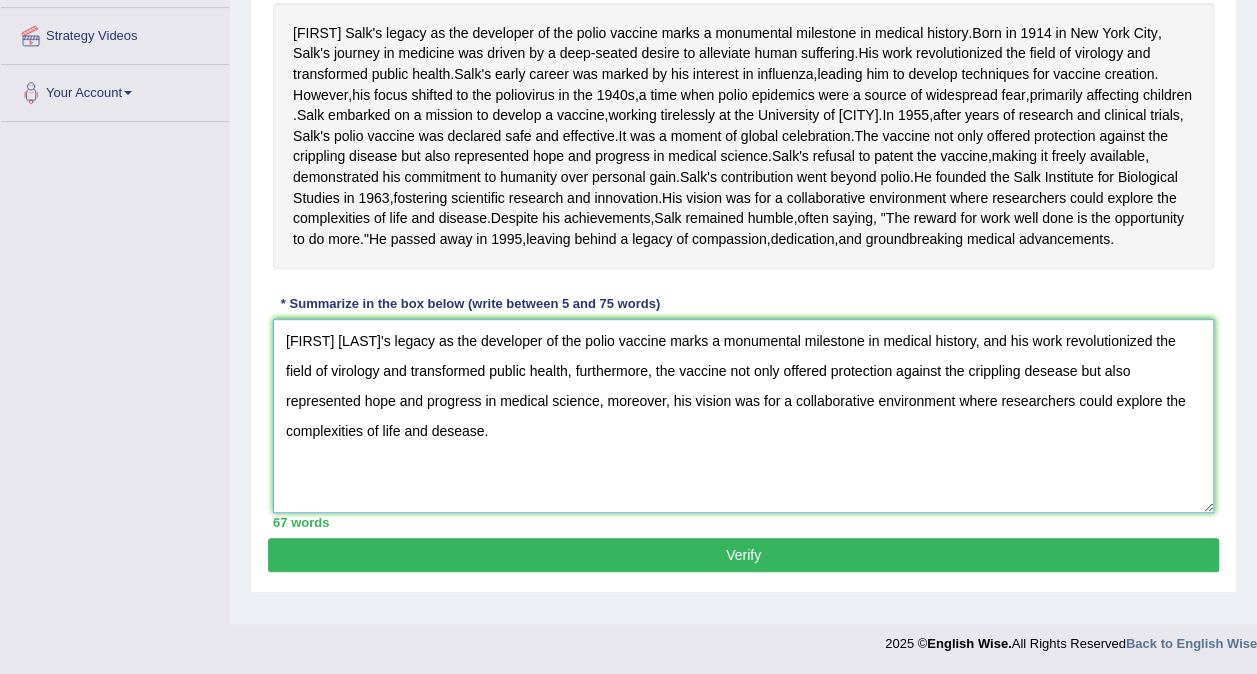 scroll, scrollTop: 480, scrollLeft: 0, axis: vertical 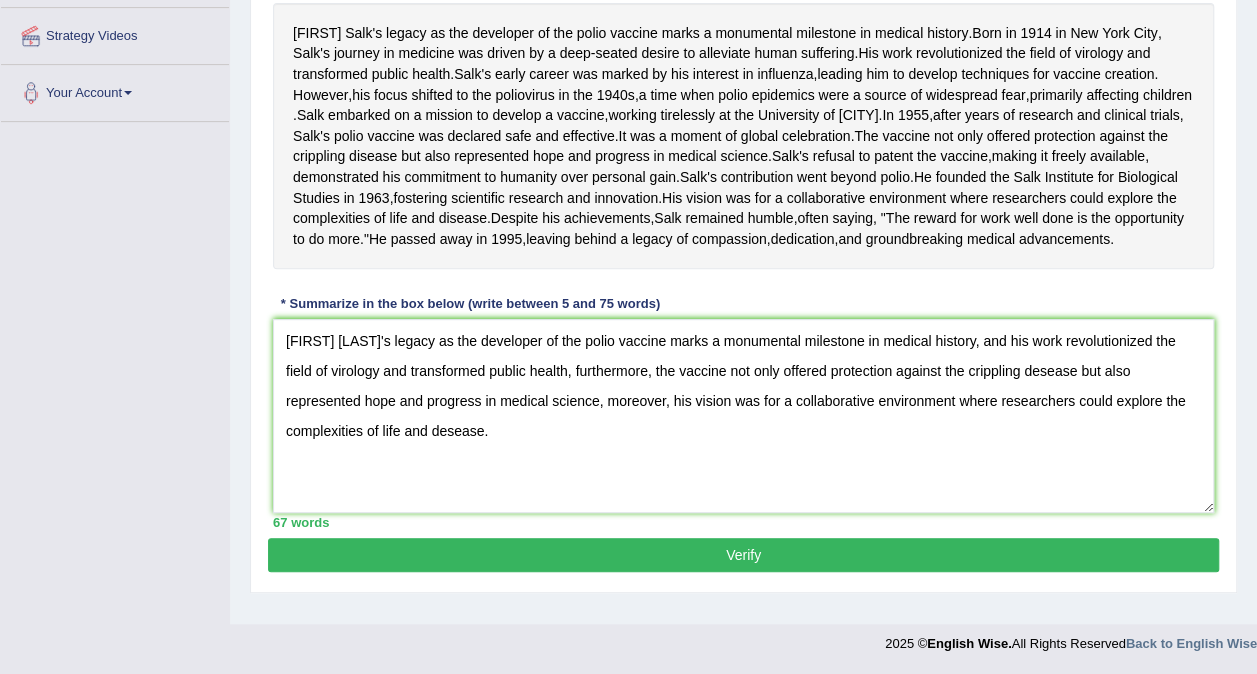 click on "Verify" at bounding box center (743, 555) 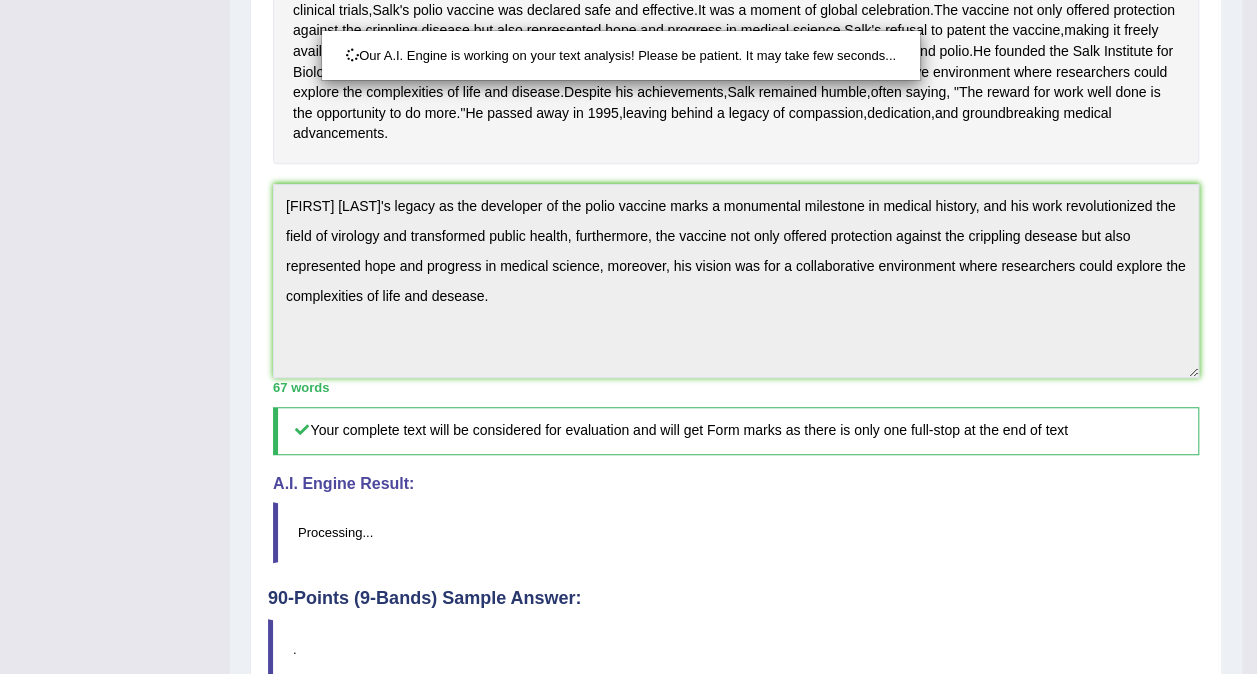 scroll, scrollTop: 702, scrollLeft: 0, axis: vertical 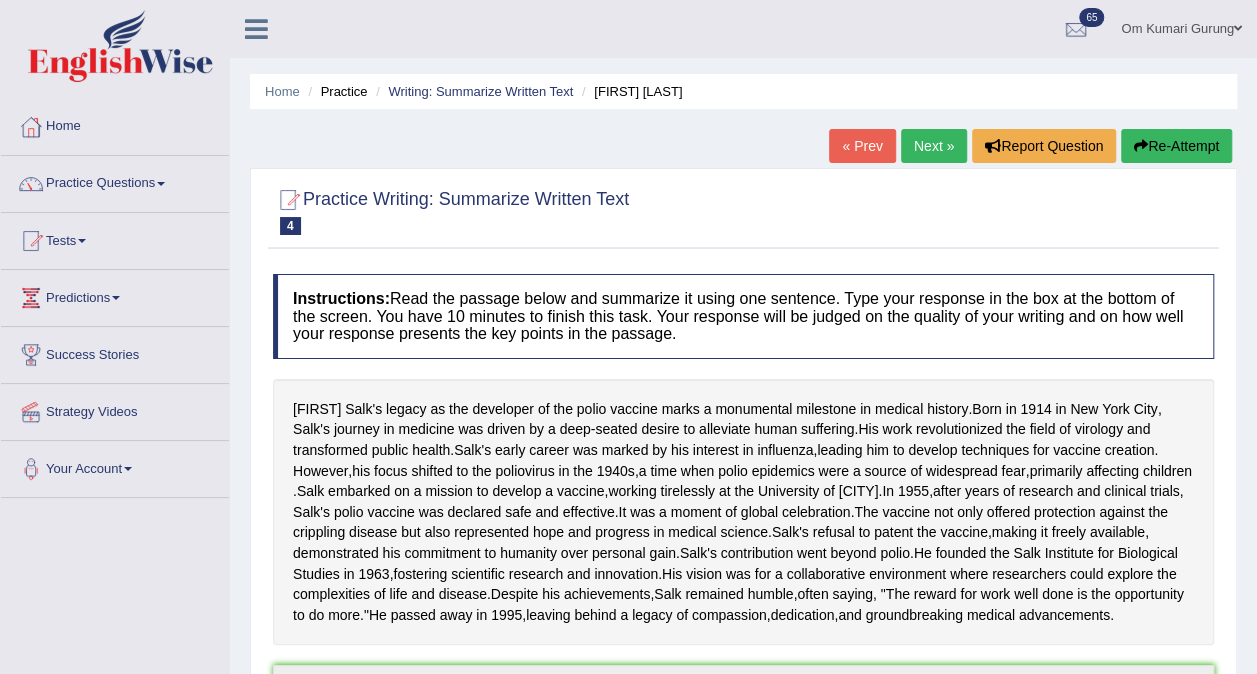 click on "Next »" at bounding box center [934, 146] 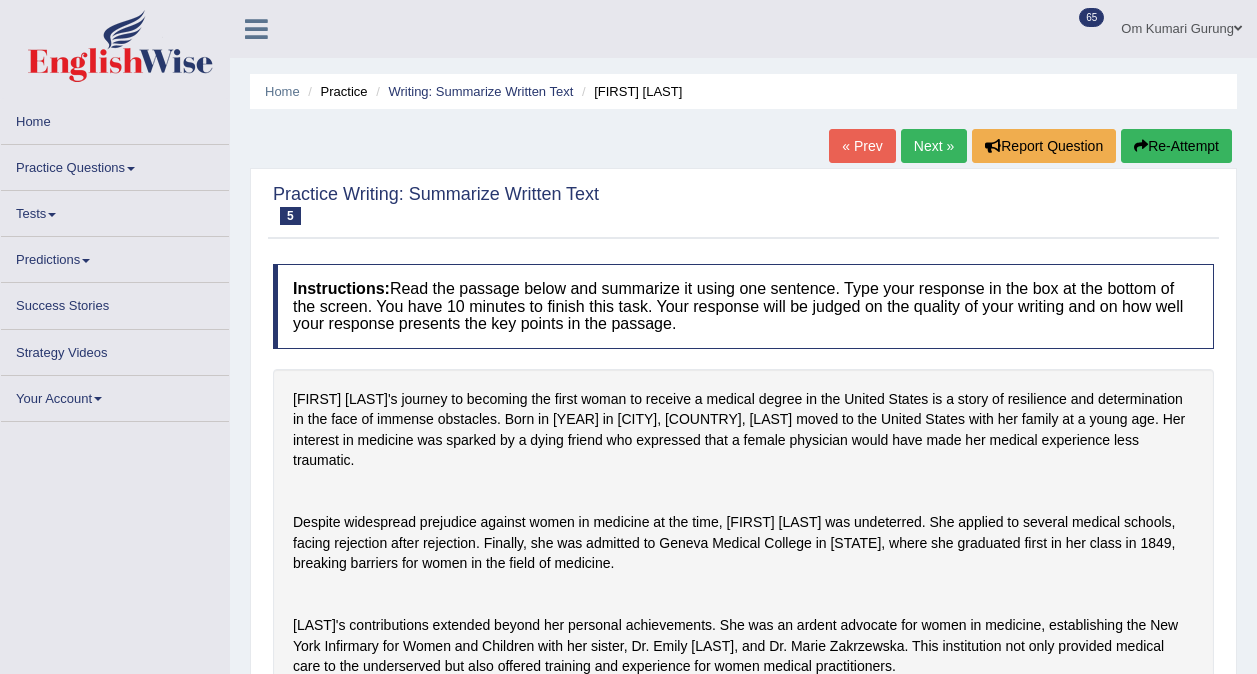scroll, scrollTop: 0, scrollLeft: 0, axis: both 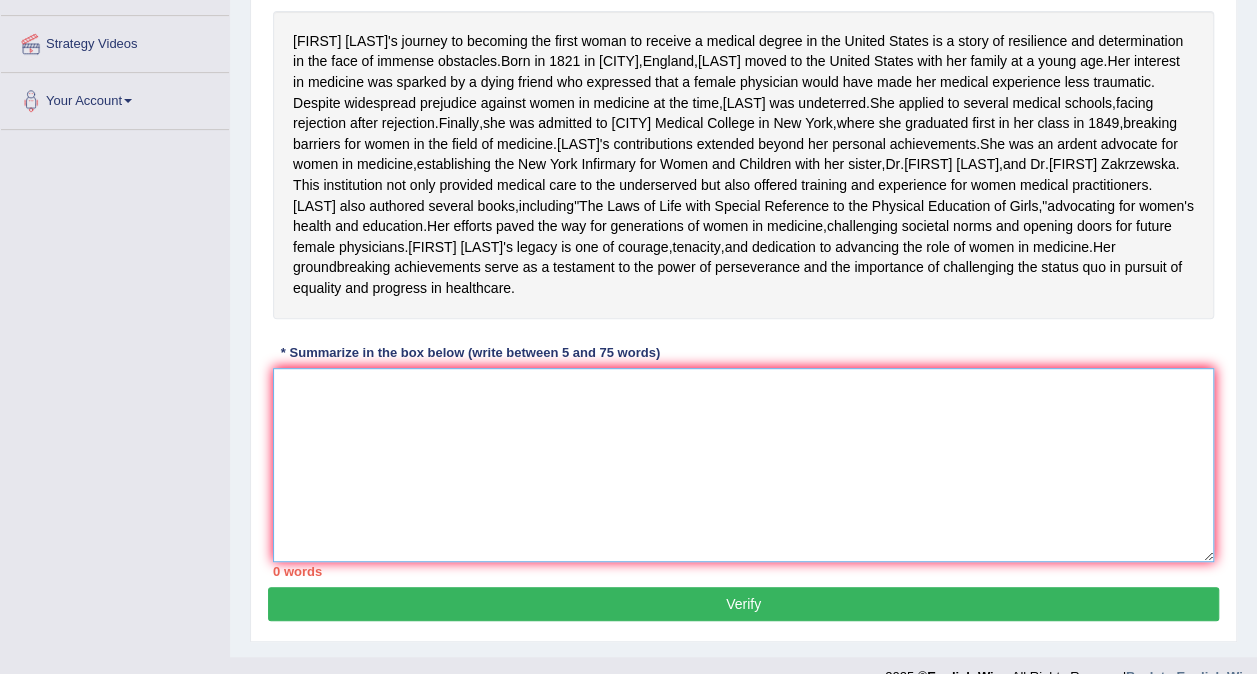 click at bounding box center [743, 465] 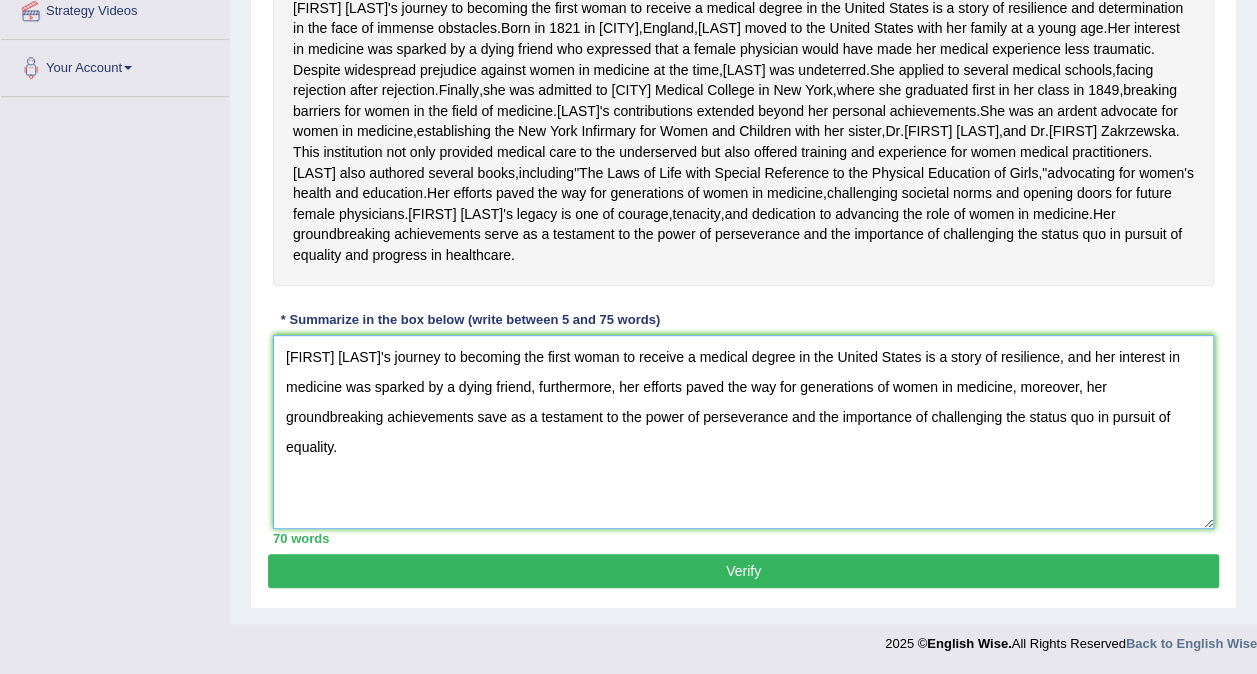 scroll, scrollTop: 466, scrollLeft: 0, axis: vertical 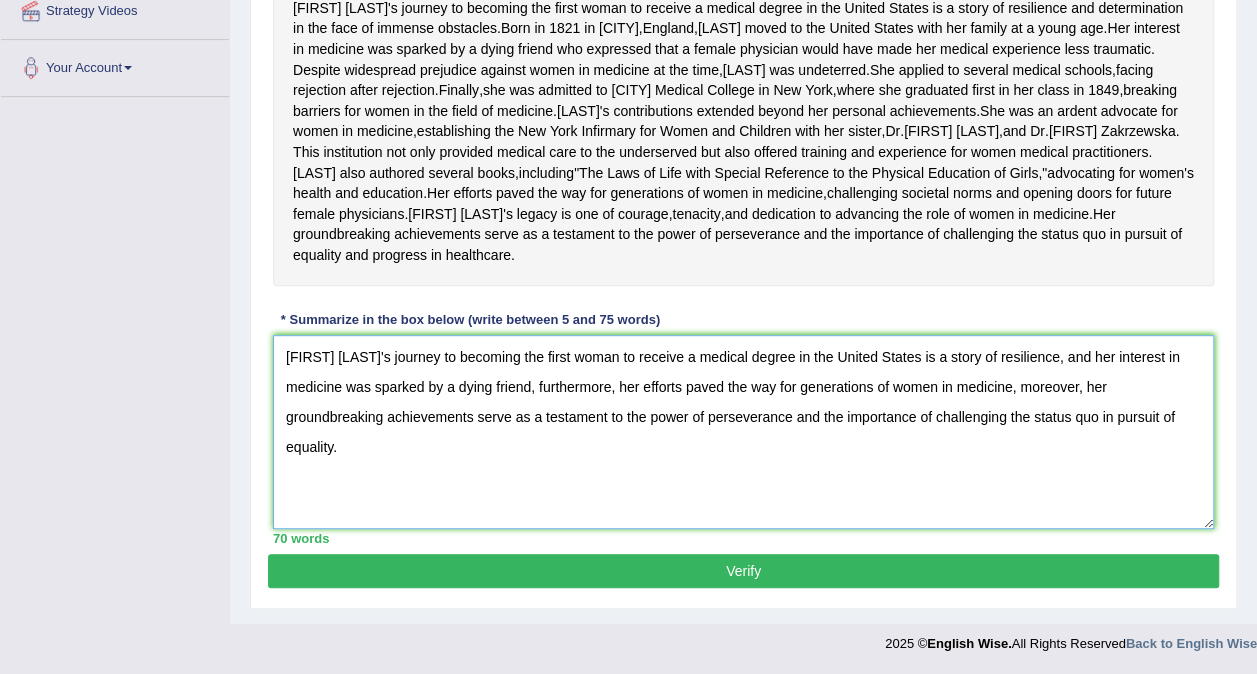 type on "Elizabeth Blackwell's journey to becoming the first woman to receive a medical degree in the United States is a story of resilience, and her interest in medicine was sparked by a dying friend, furthermore, her efforts paved the way for generations of women in medicine, moreover, her groundbreaking achievements serve as a testament to the power of perseverance and the importance of challenging the status quo in pursuit of equality." 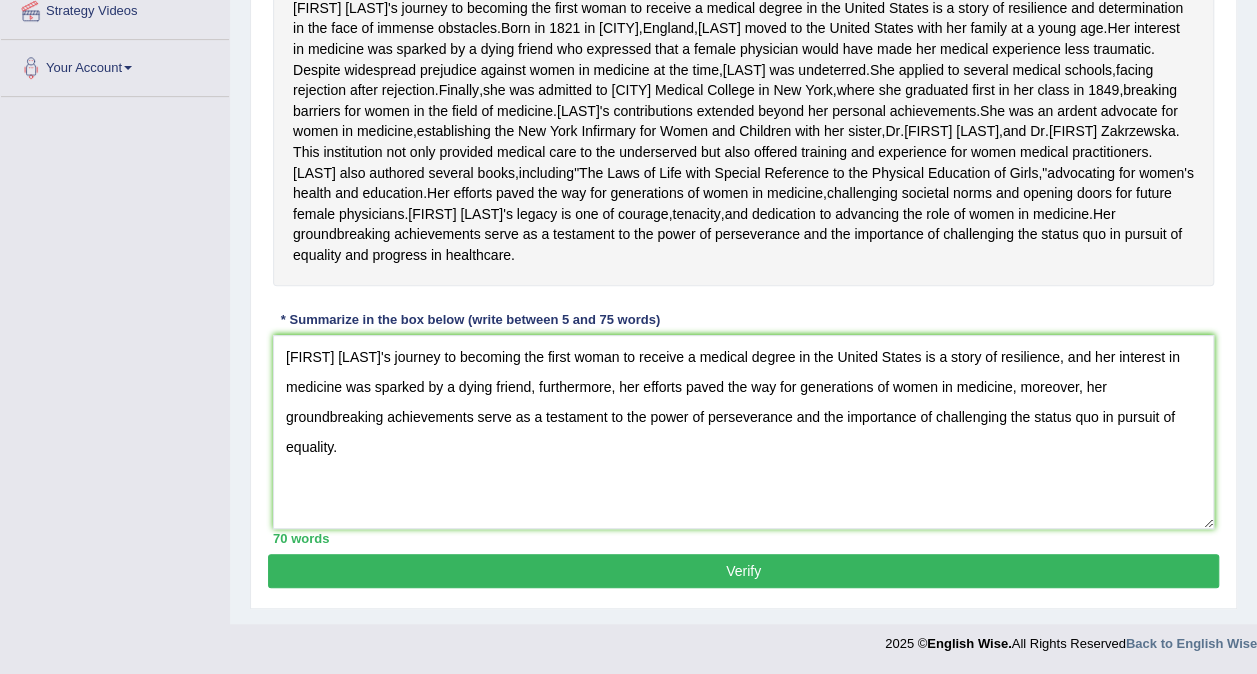 click on "Verify" at bounding box center (743, 571) 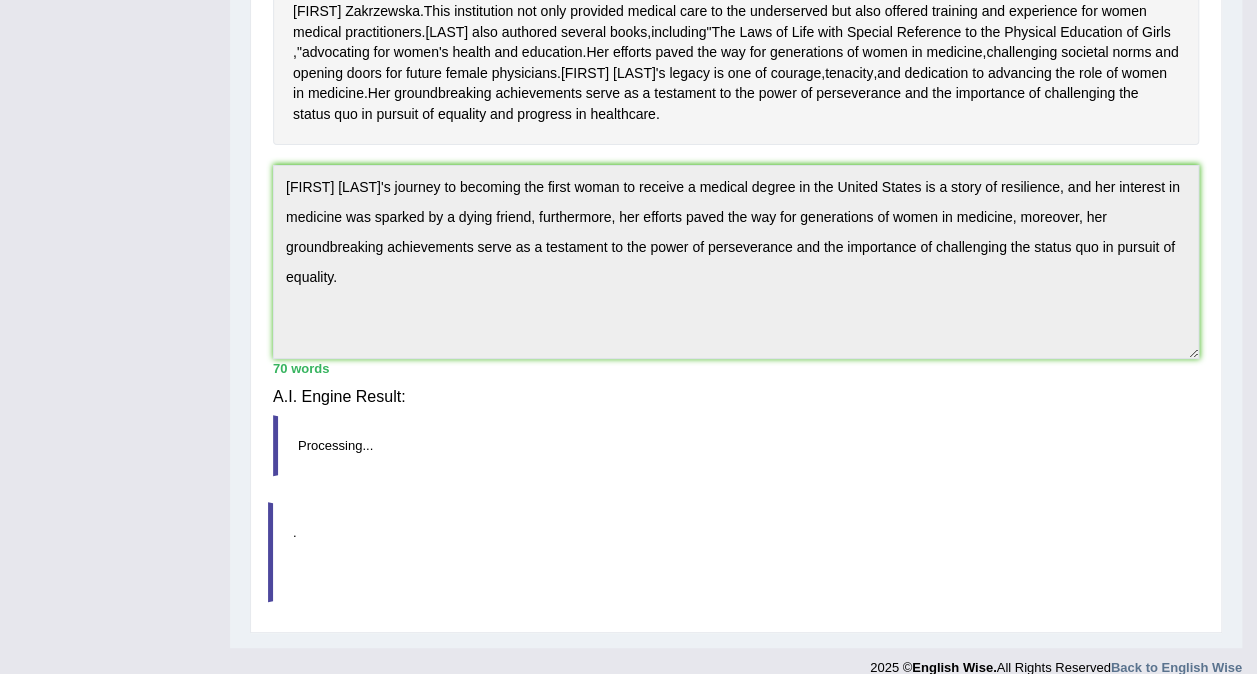 scroll, scrollTop: 531, scrollLeft: 0, axis: vertical 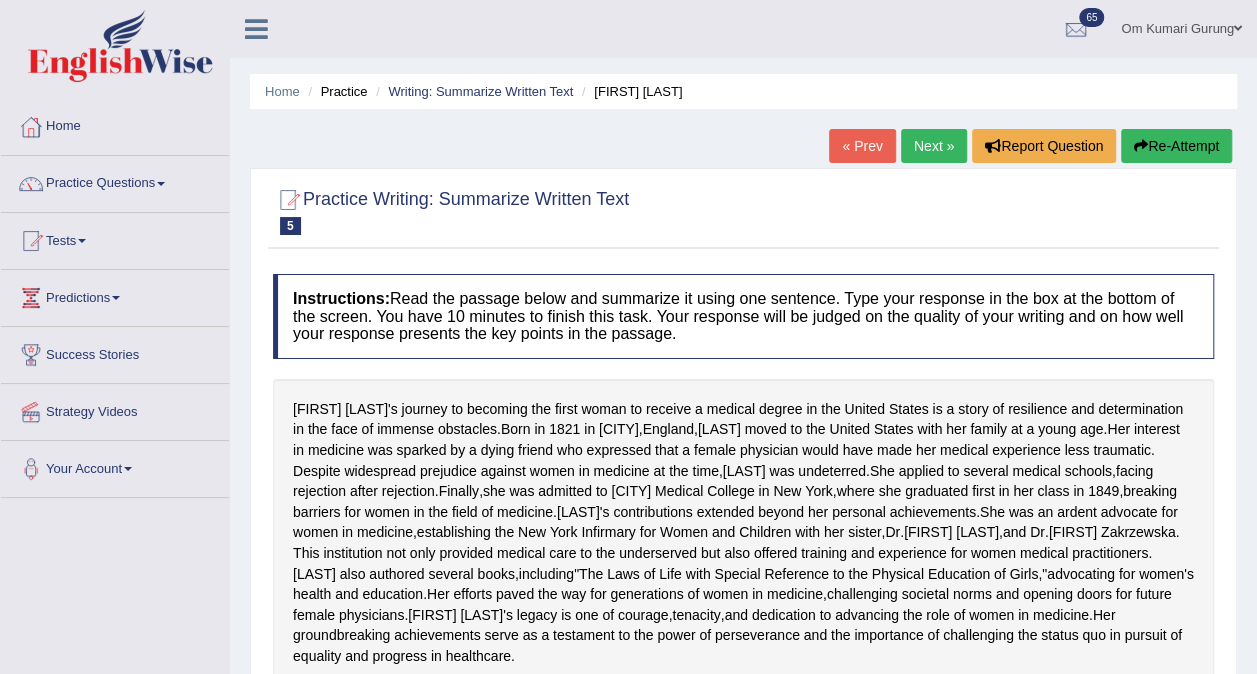 click on "Next »" at bounding box center (934, 146) 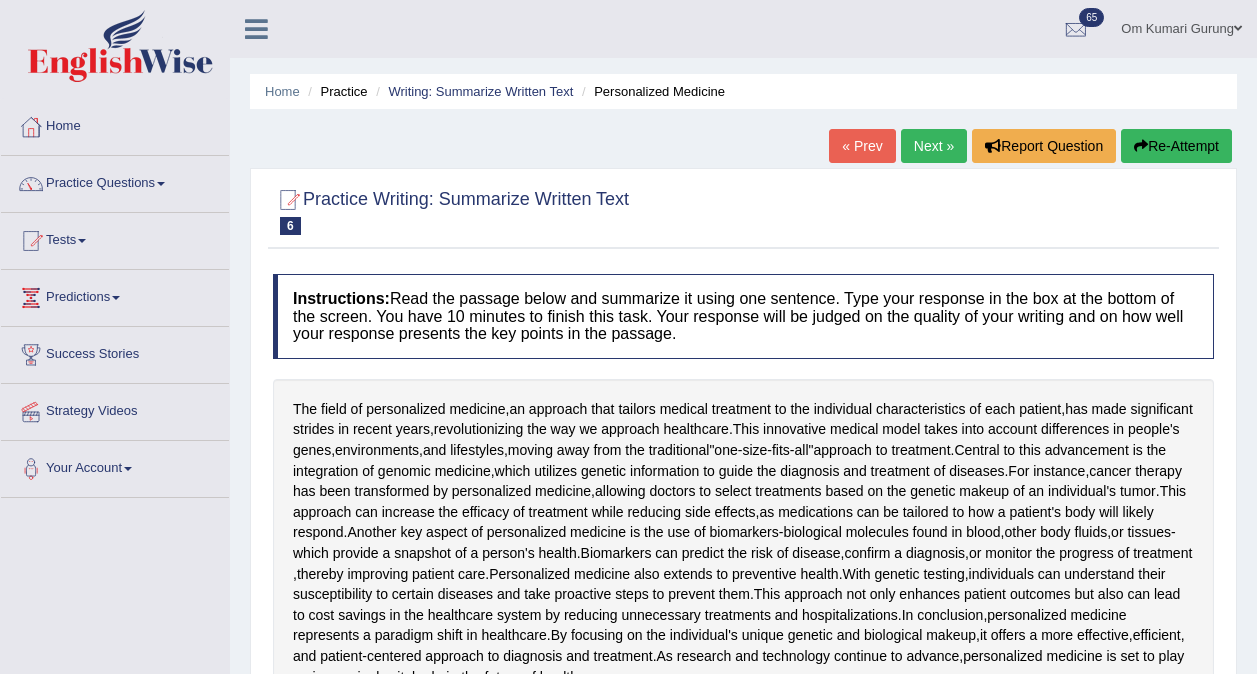 scroll, scrollTop: 287, scrollLeft: 0, axis: vertical 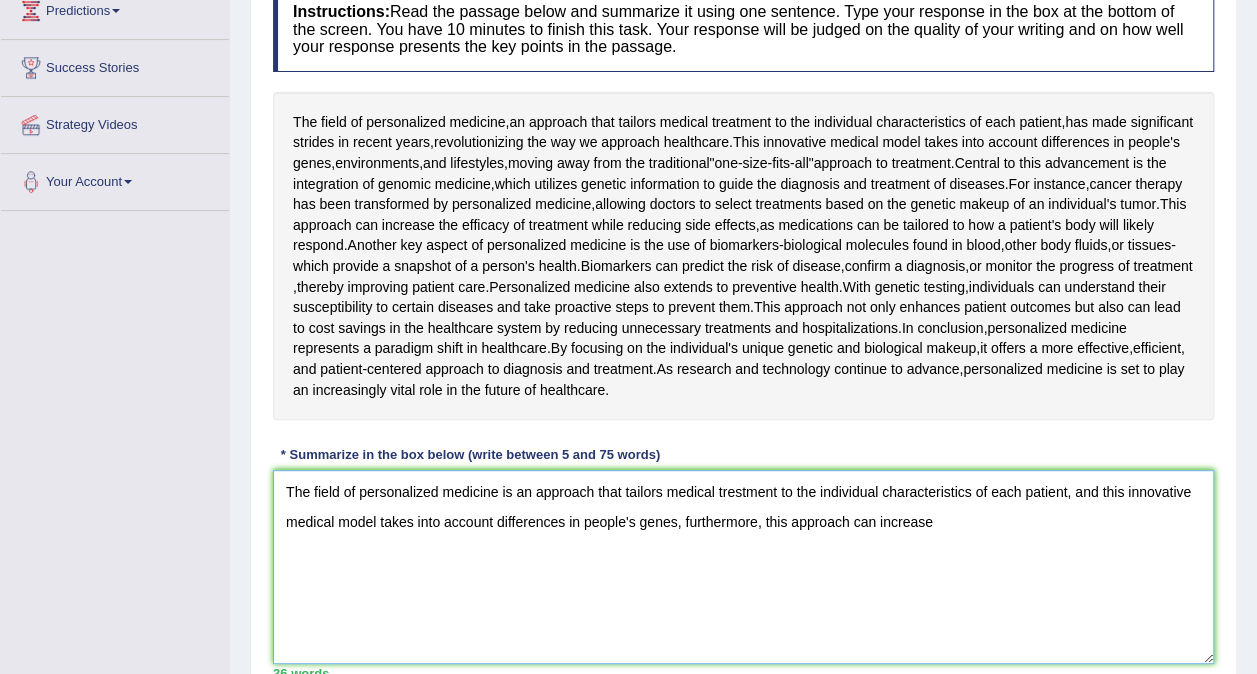 click on "The field of personalized medicine is an approach that tailors medical trestment to the individual characteristics of each patient, and this innovative medical model takes into account differences in people's genes, furthermore, this approach can increase" at bounding box center [743, 567] 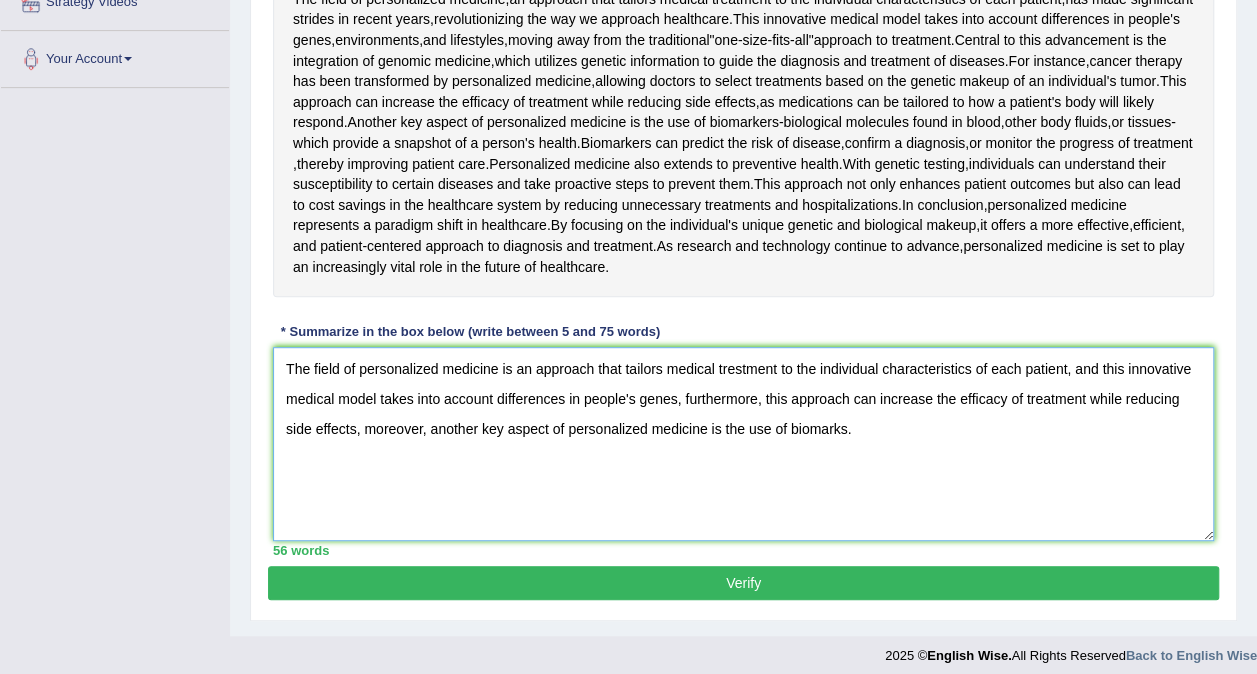 scroll, scrollTop: 414, scrollLeft: 0, axis: vertical 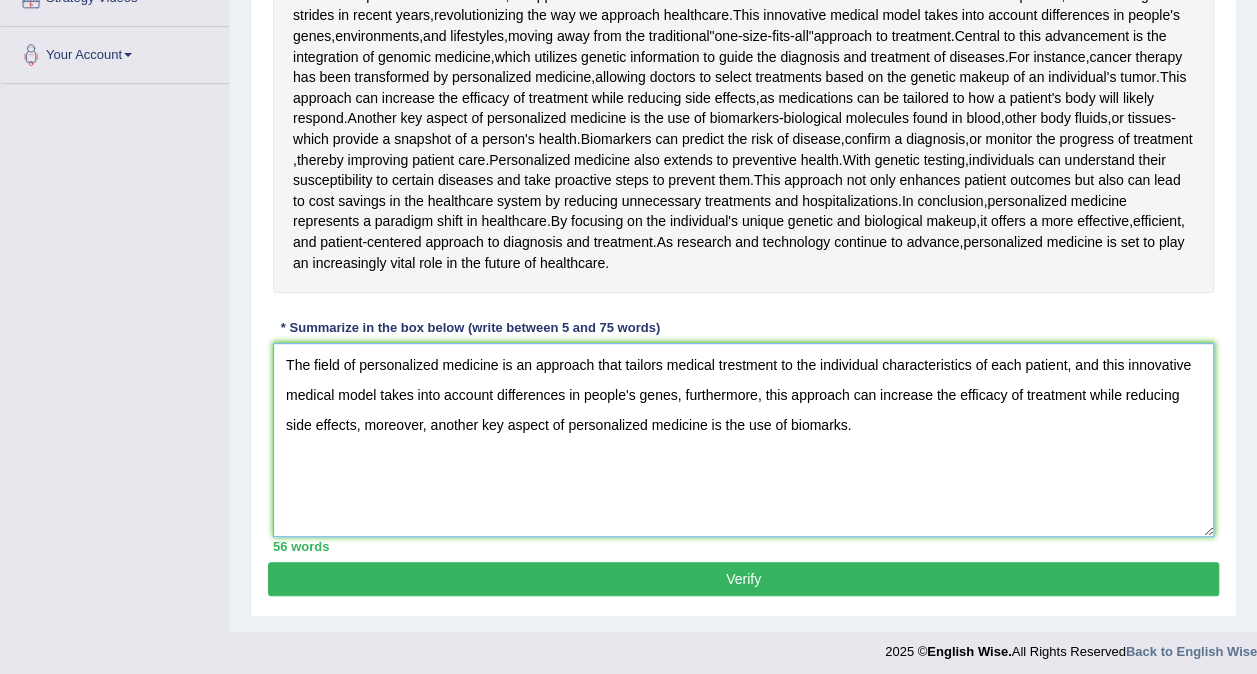 type on "The field of personalized medicine is an approach that tailors medical trestment to the individual characteristics of each patient, and this innovative medical model takes into account differences in people's genes, furthermore, this approach can increase the efficacy of treatment while reducing side effects, moreover, another key aspect of personalized medicine is the use of biomarks." 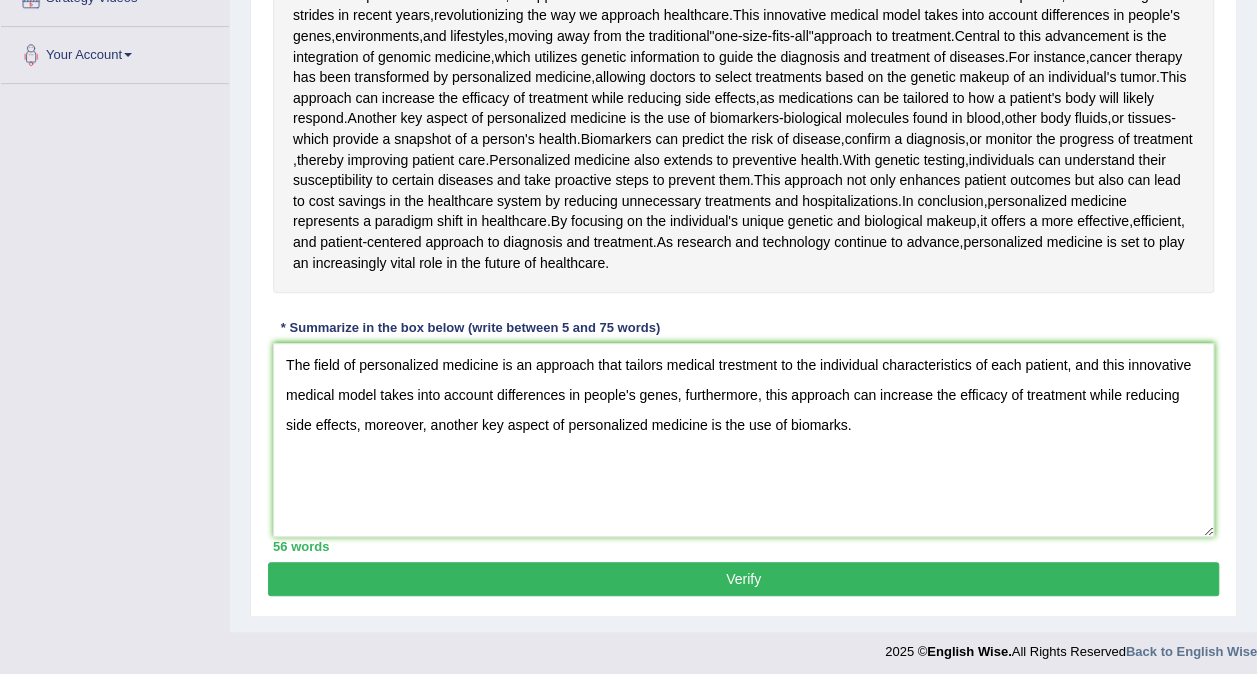 click on "Verify" at bounding box center (743, 579) 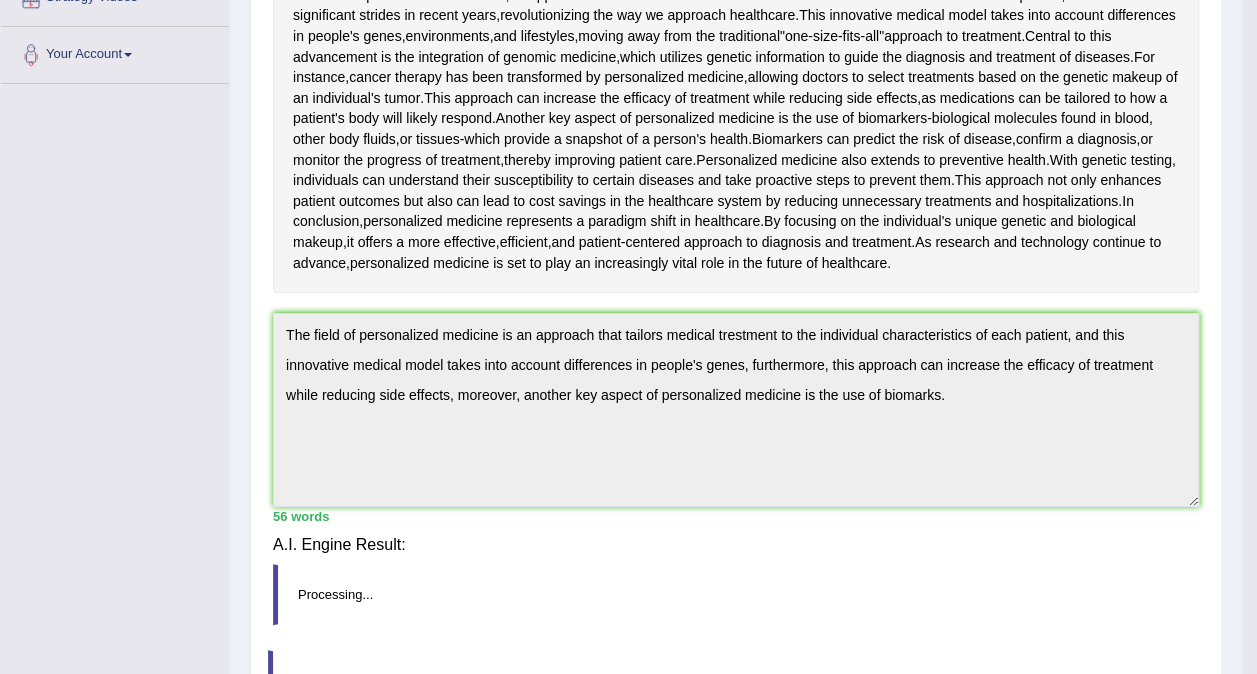 scroll, scrollTop: 407, scrollLeft: 0, axis: vertical 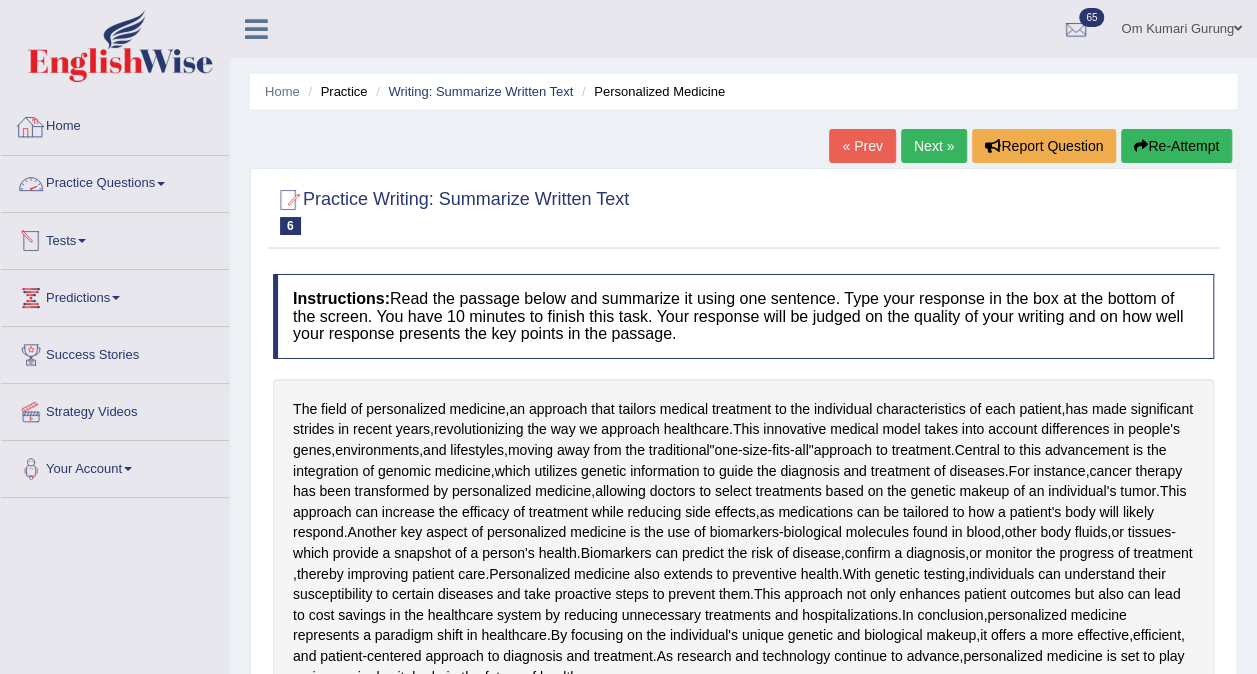 click on "Home" at bounding box center (115, 124) 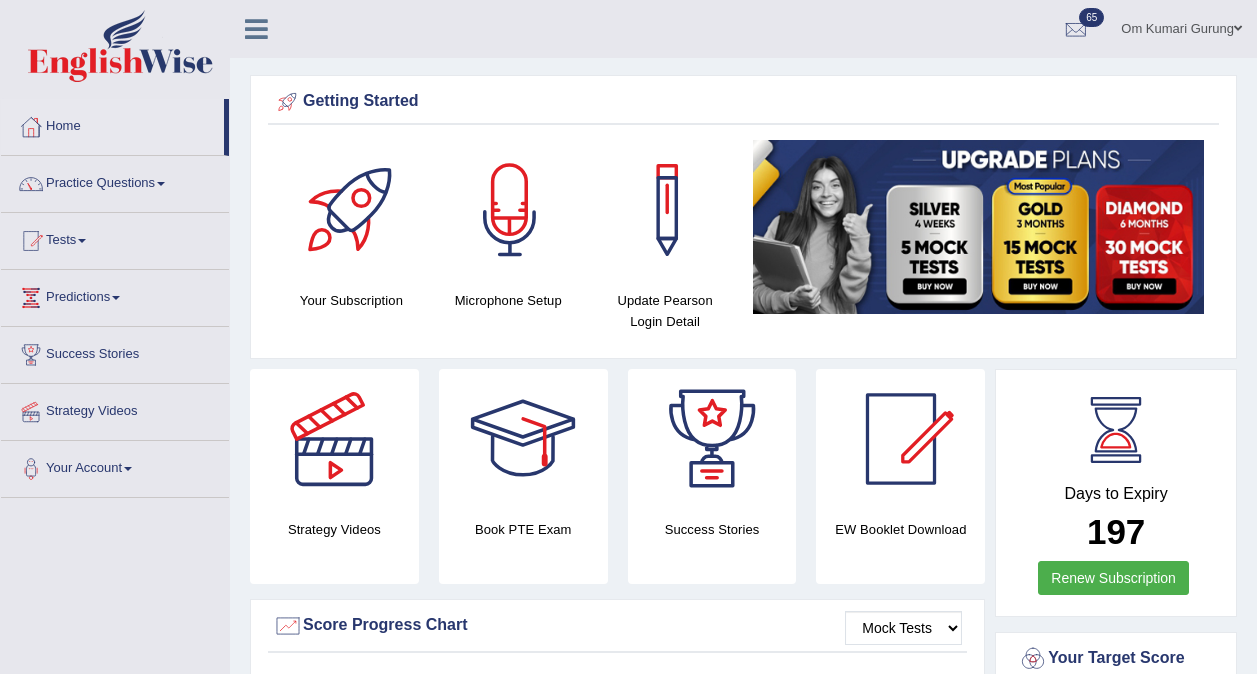 scroll, scrollTop: 0, scrollLeft: 0, axis: both 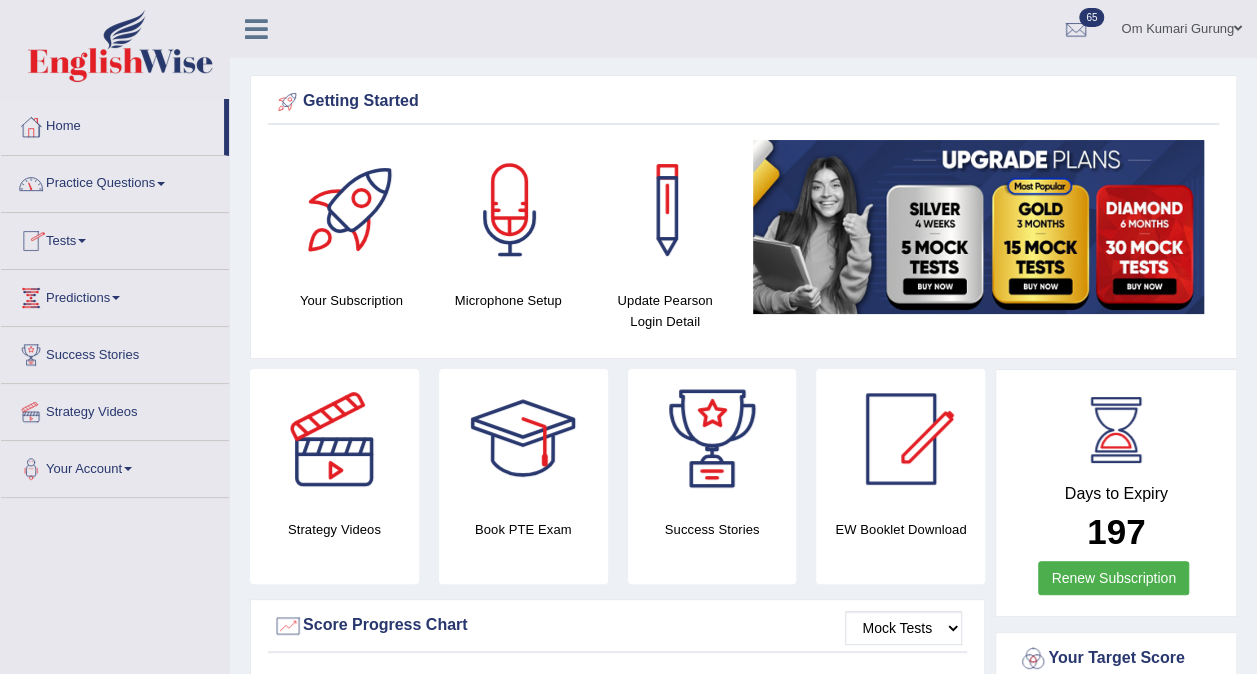 click on "Practice Questions" at bounding box center [115, 181] 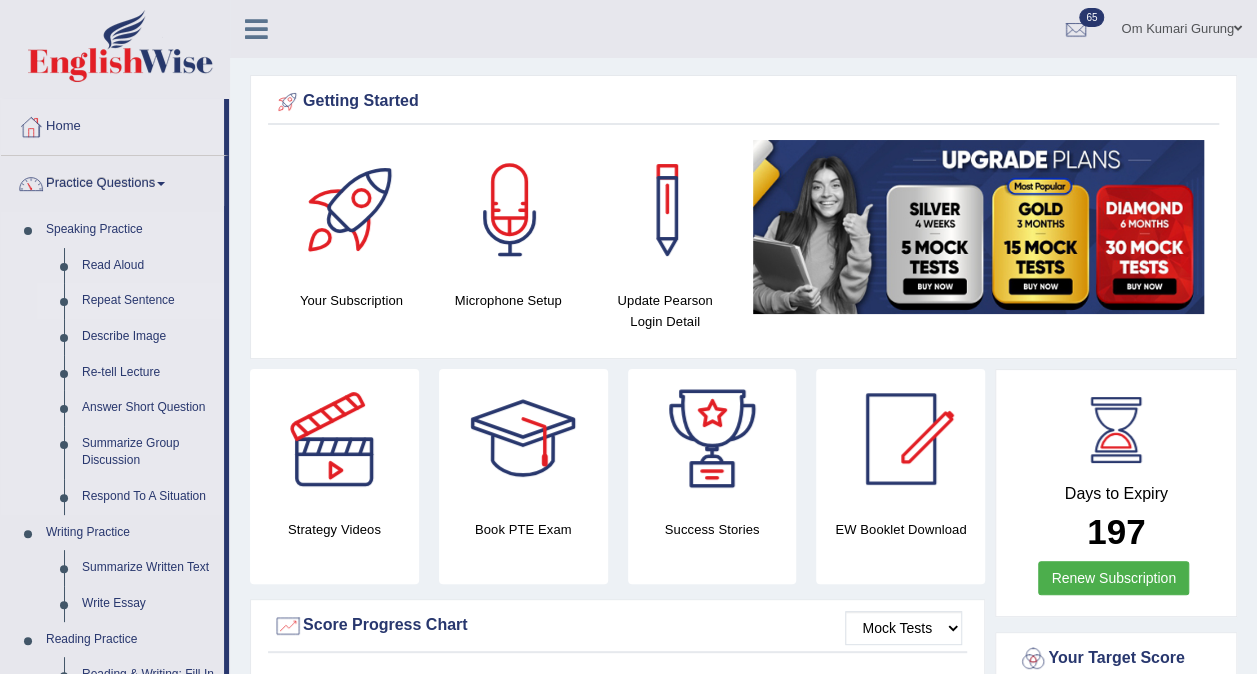 click on "Repeat Sentence" at bounding box center (148, 301) 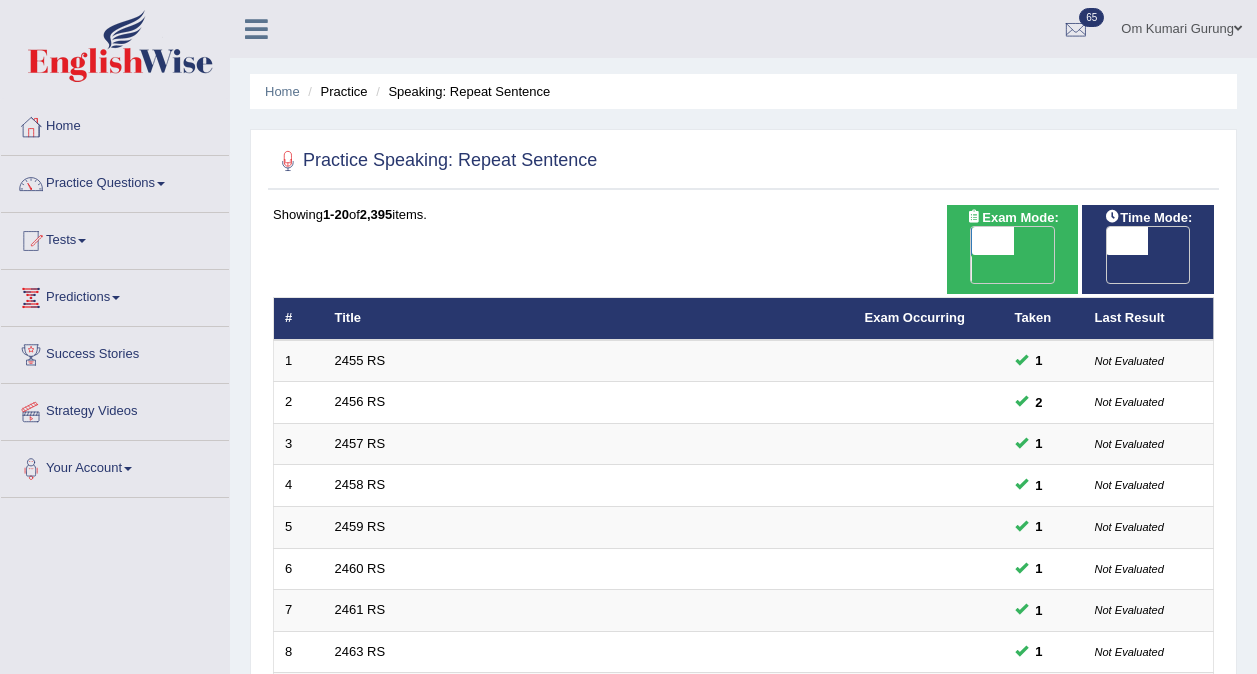 scroll, scrollTop: 0, scrollLeft: 0, axis: both 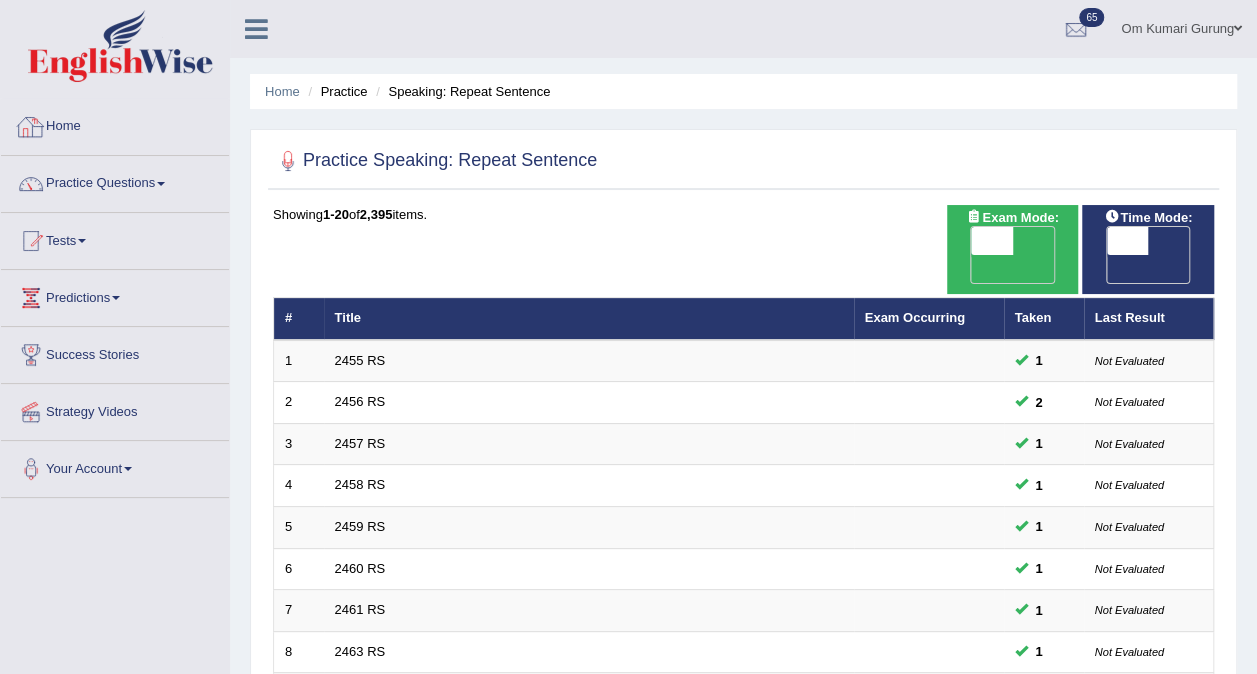 click on "Home" at bounding box center (115, 124) 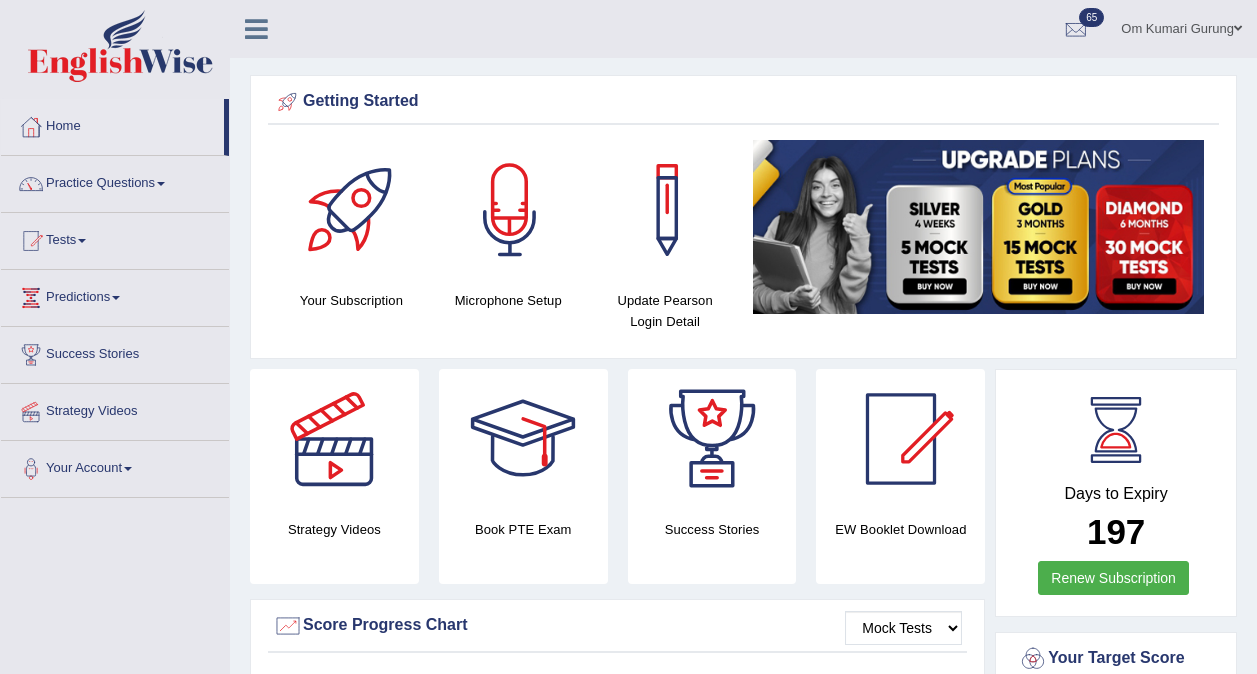 scroll, scrollTop: 0, scrollLeft: 0, axis: both 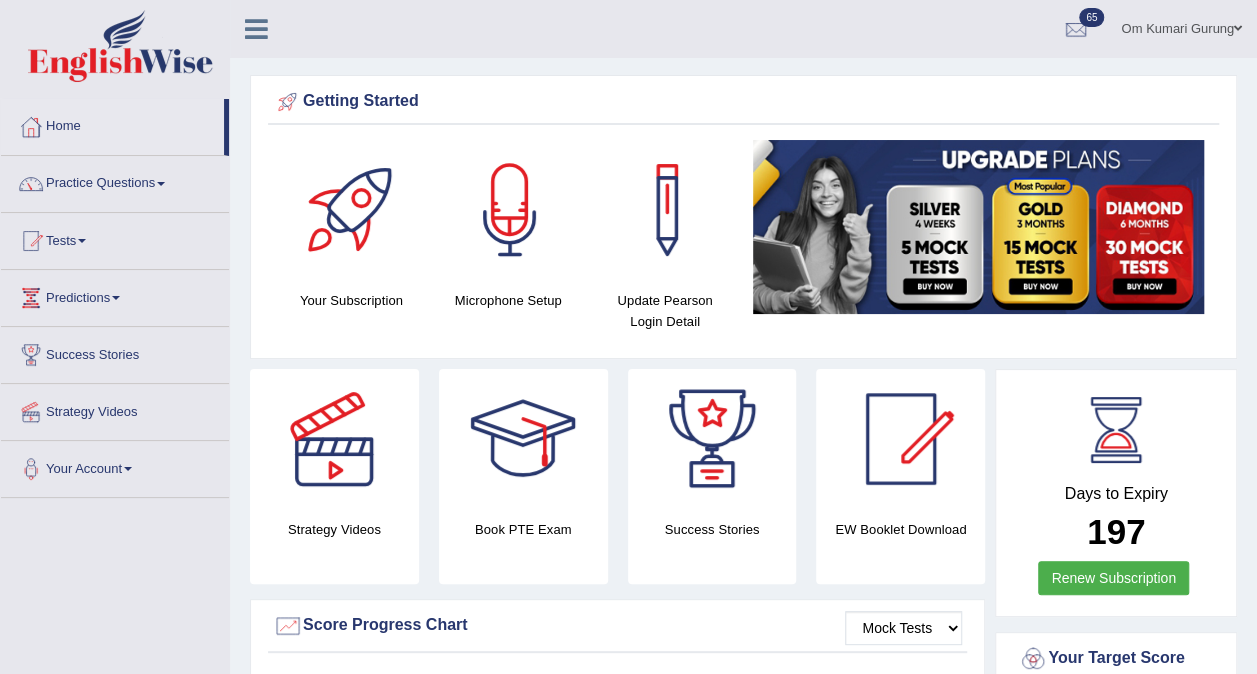 click on "Om Kumari Gurung" at bounding box center [1181, 26] 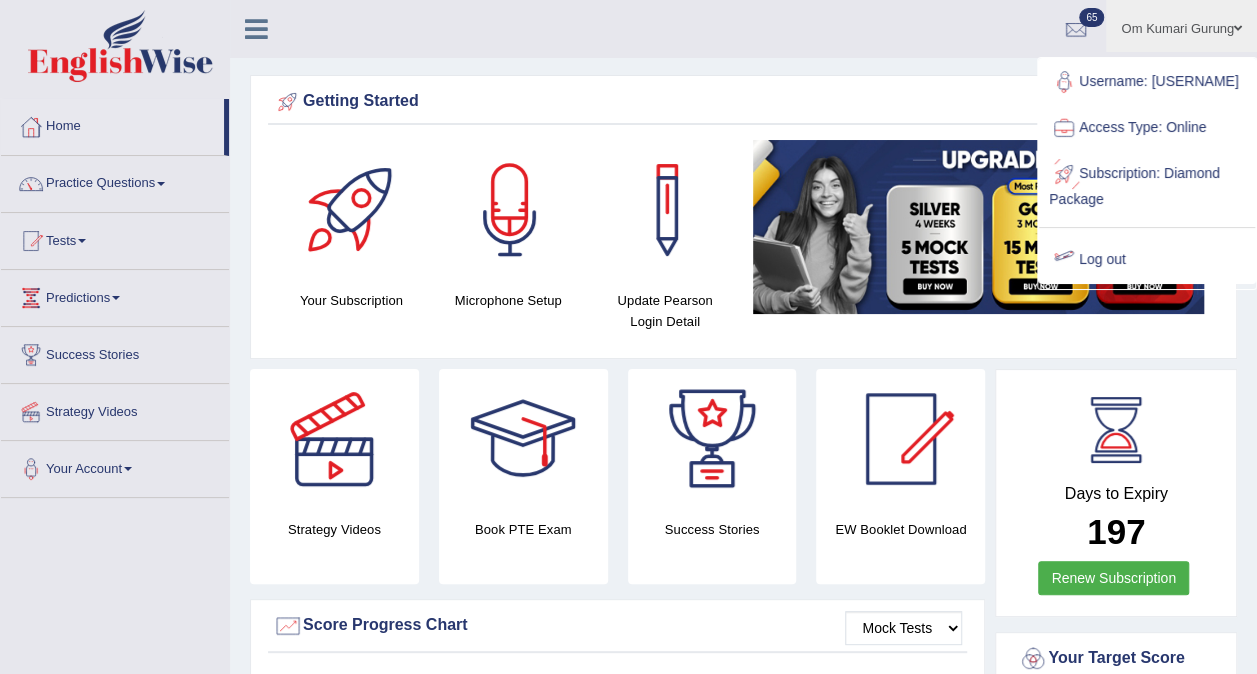 click on "Log out" at bounding box center [1147, 260] 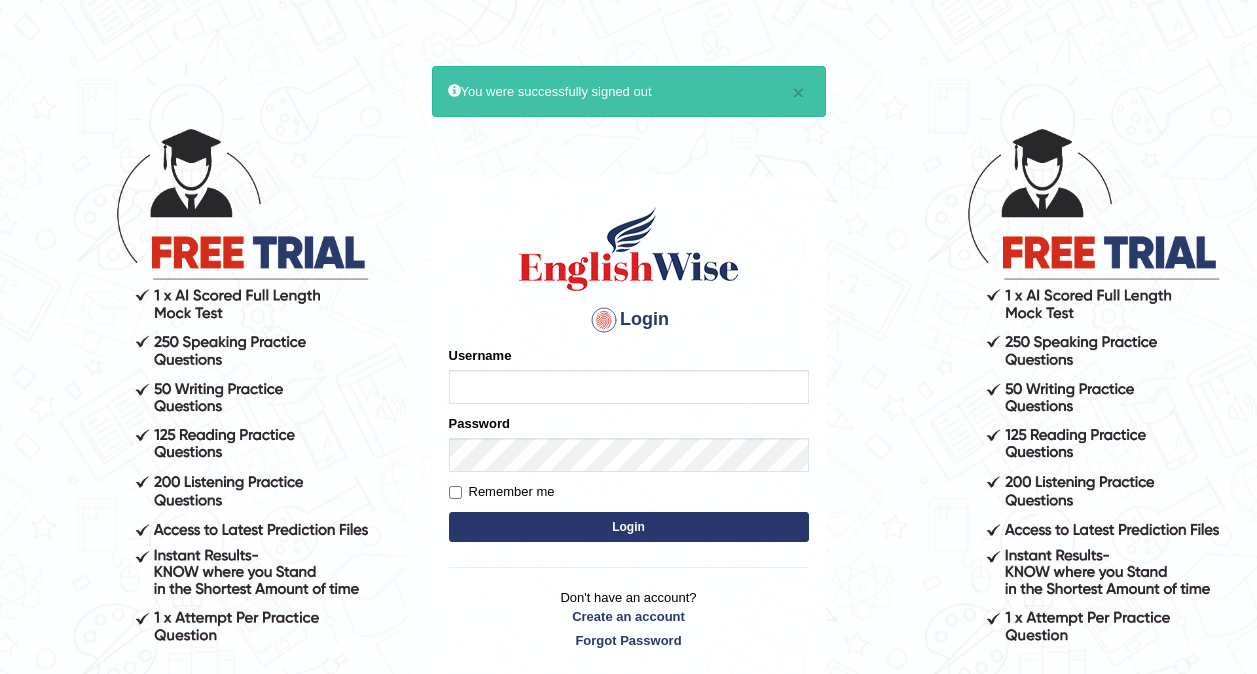 scroll, scrollTop: 0, scrollLeft: 0, axis: both 